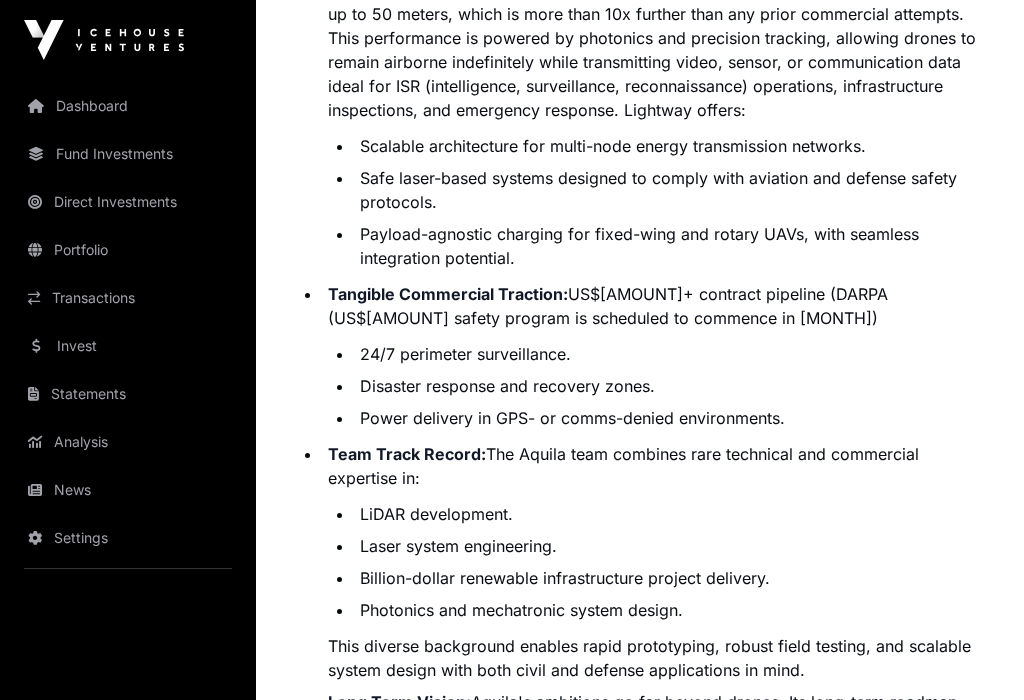 scroll, scrollTop: 5232, scrollLeft: 0, axis: vertical 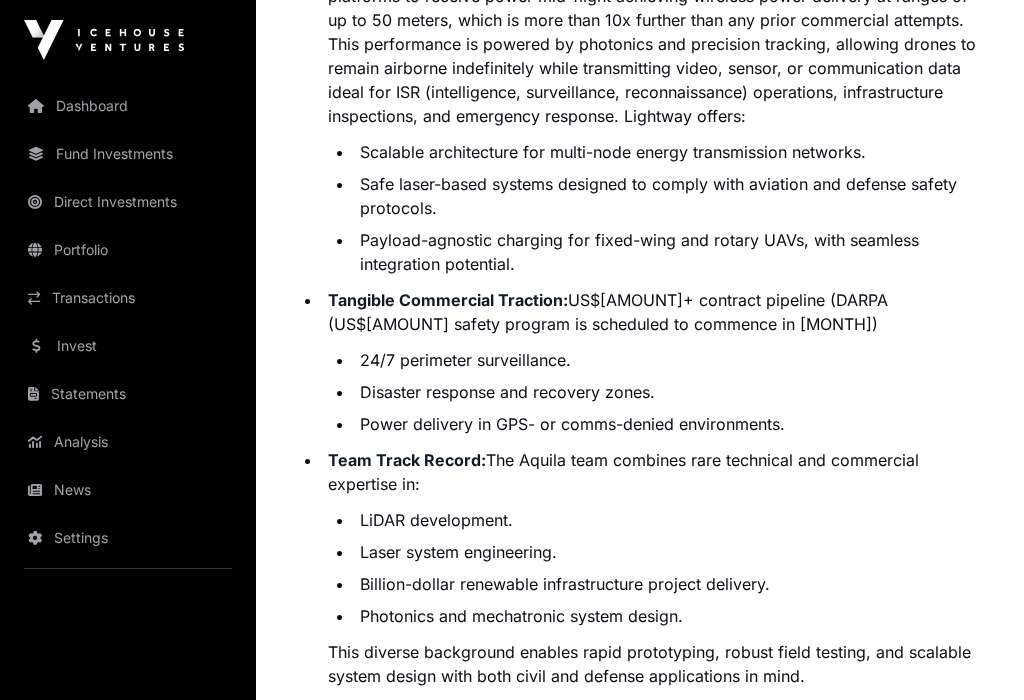 click on "Portfolio" 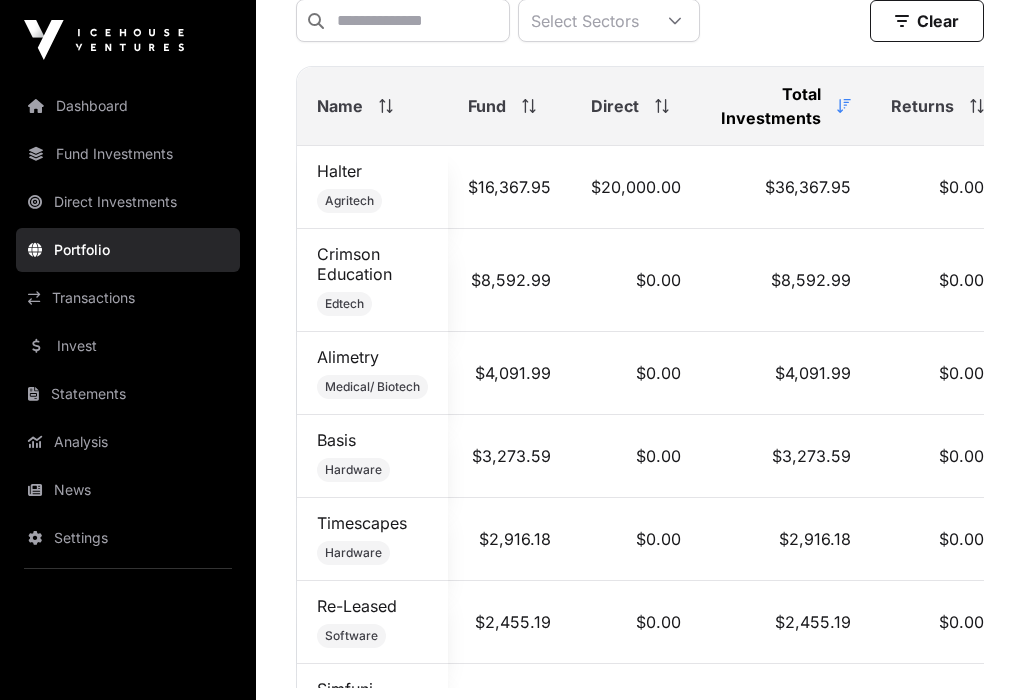 scroll, scrollTop: 1051, scrollLeft: 0, axis: vertical 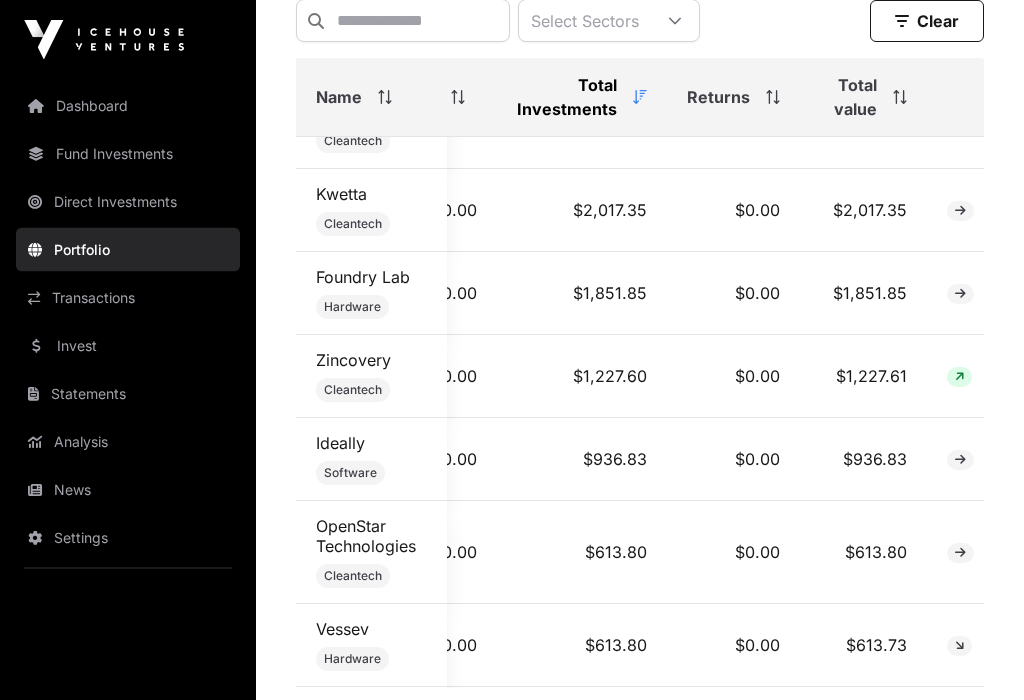 click 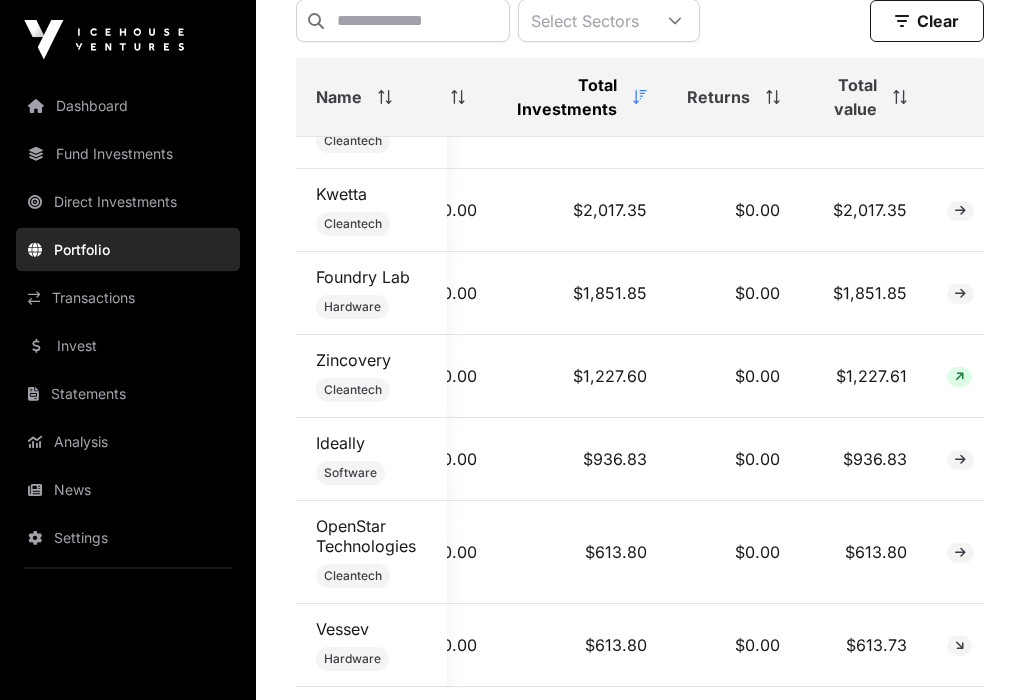 click on "$1,227.61" 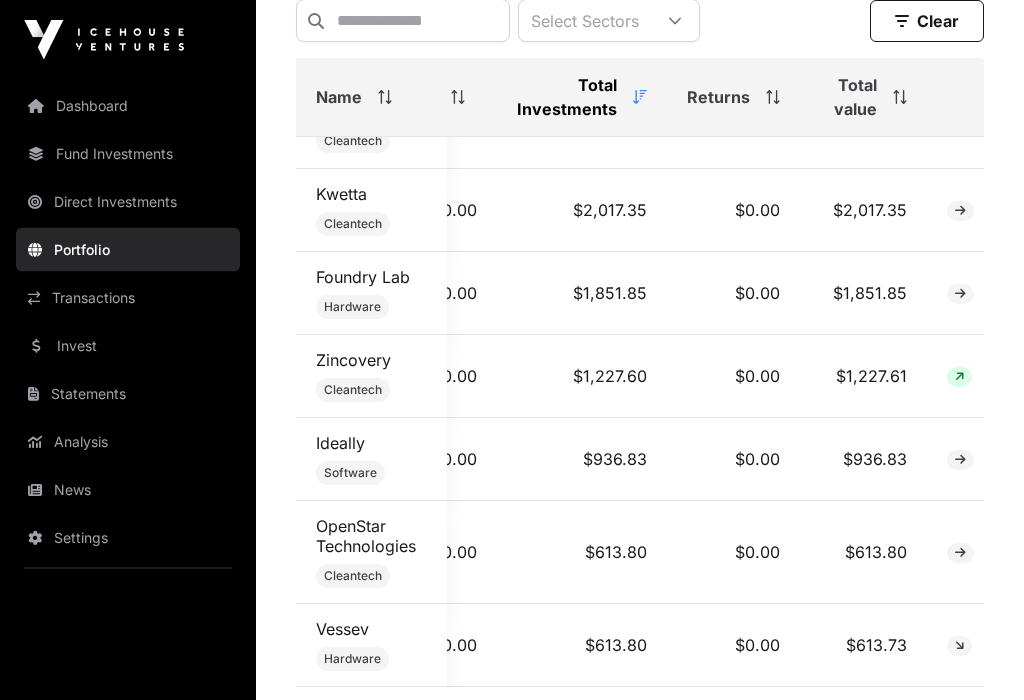 click on "Direct Investments" 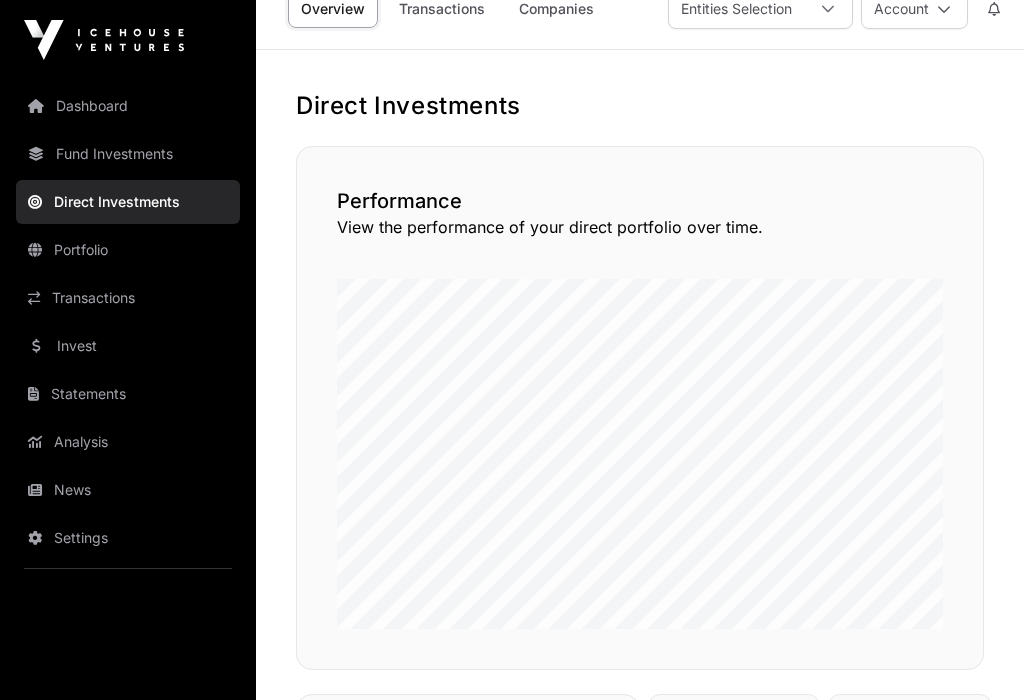 scroll, scrollTop: 24, scrollLeft: 0, axis: vertical 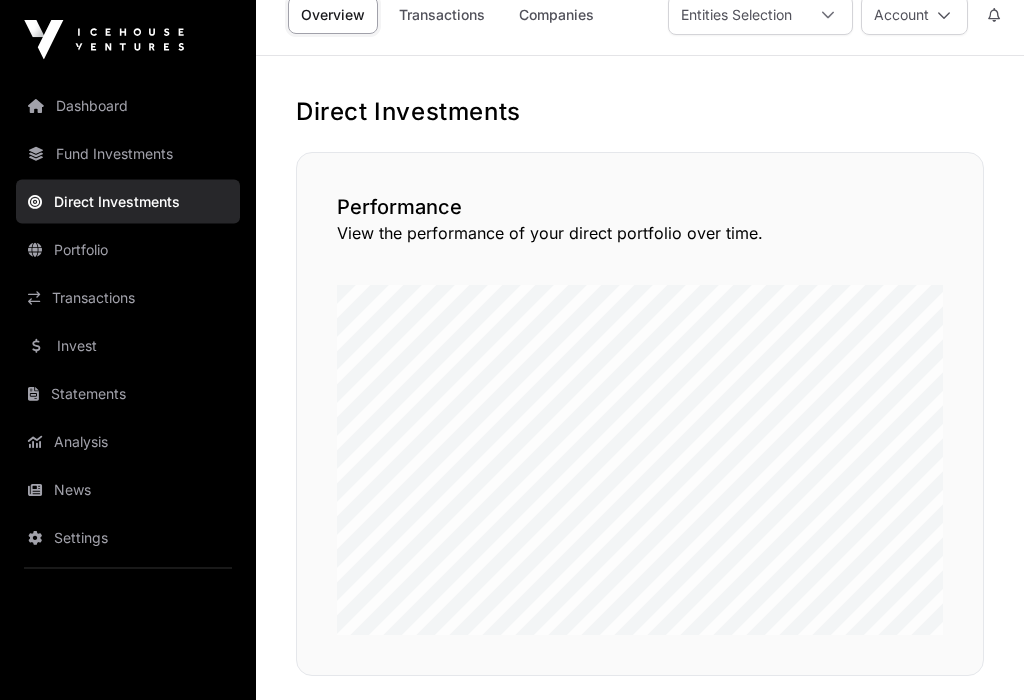 click on "Fund Investments" 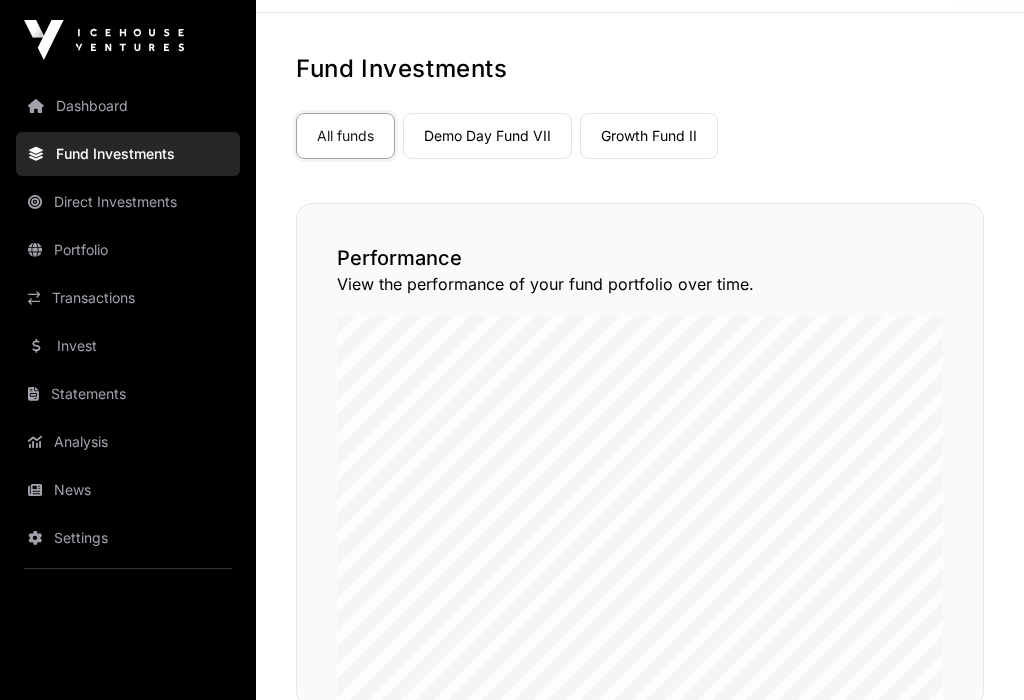 scroll, scrollTop: 63, scrollLeft: 0, axis: vertical 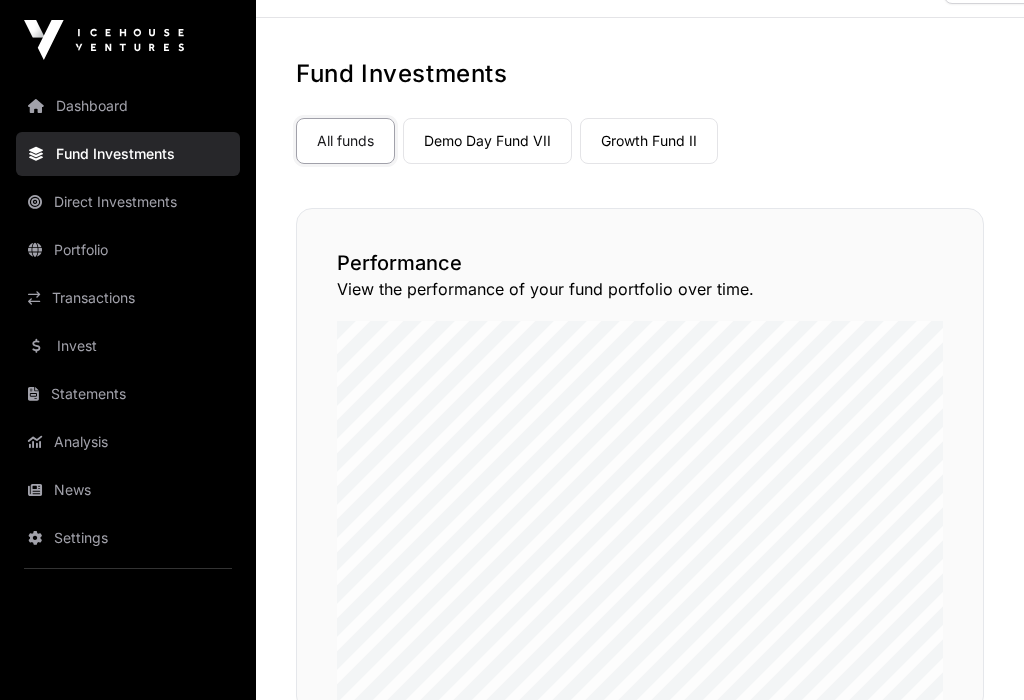click on "Demo Day Fund VII" 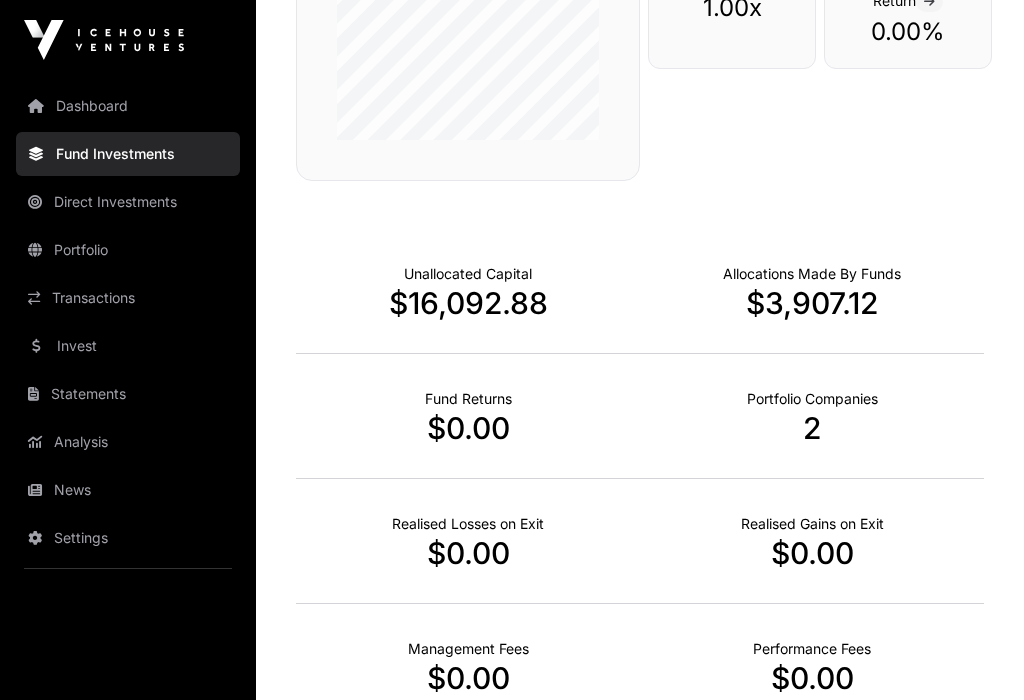 scroll, scrollTop: 628, scrollLeft: 0, axis: vertical 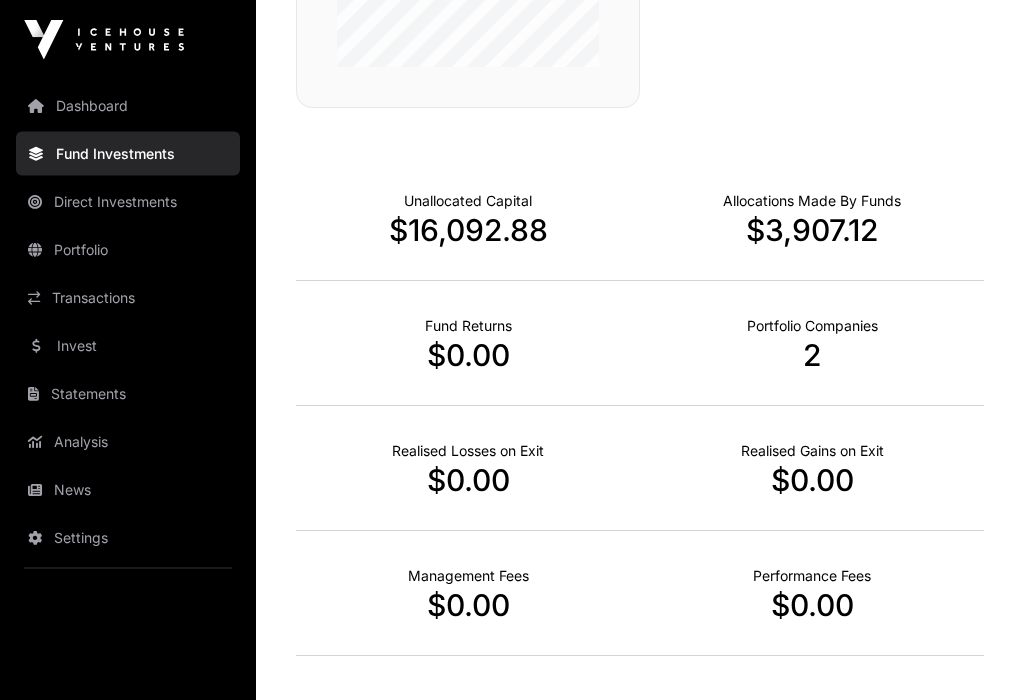 click on "$3,907.12" 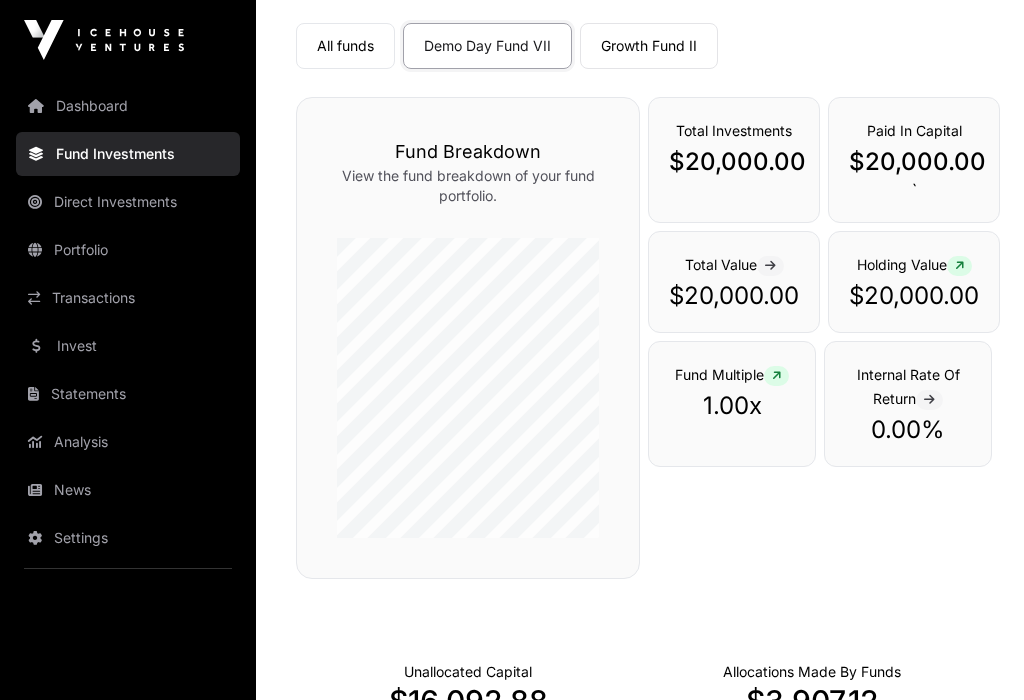 scroll, scrollTop: 156, scrollLeft: 0, axis: vertical 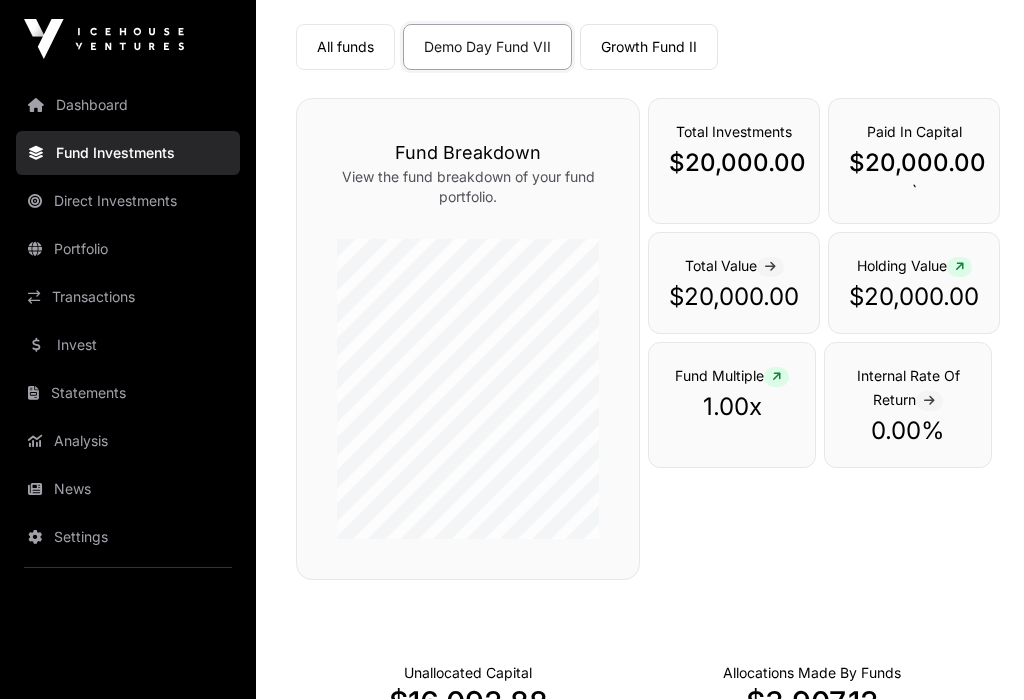 click on "1.00x" 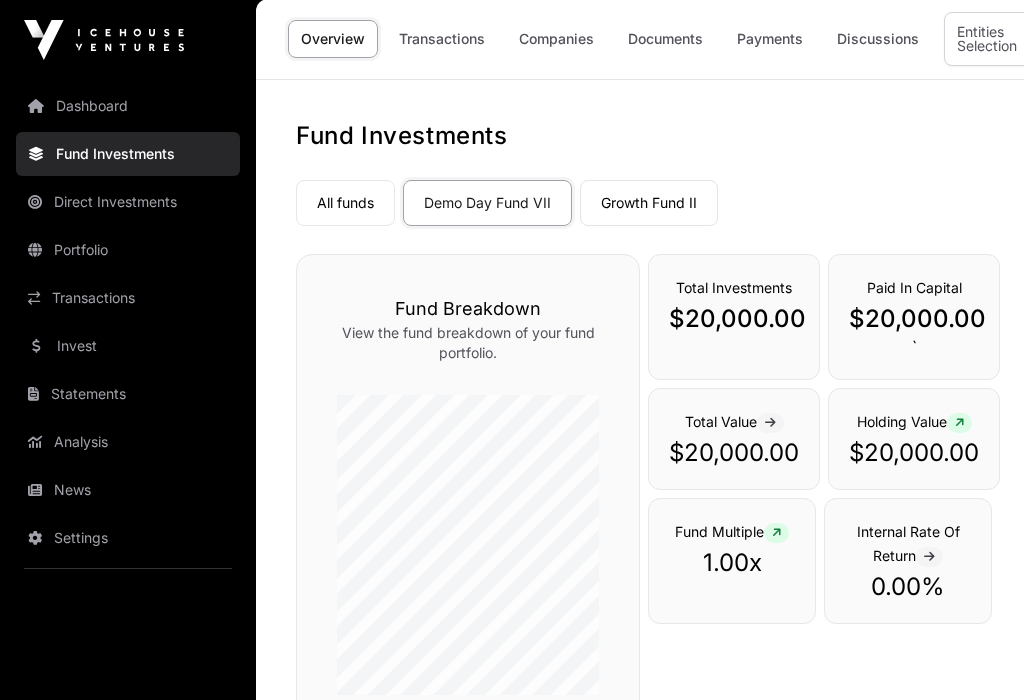 scroll, scrollTop: 0, scrollLeft: 0, axis: both 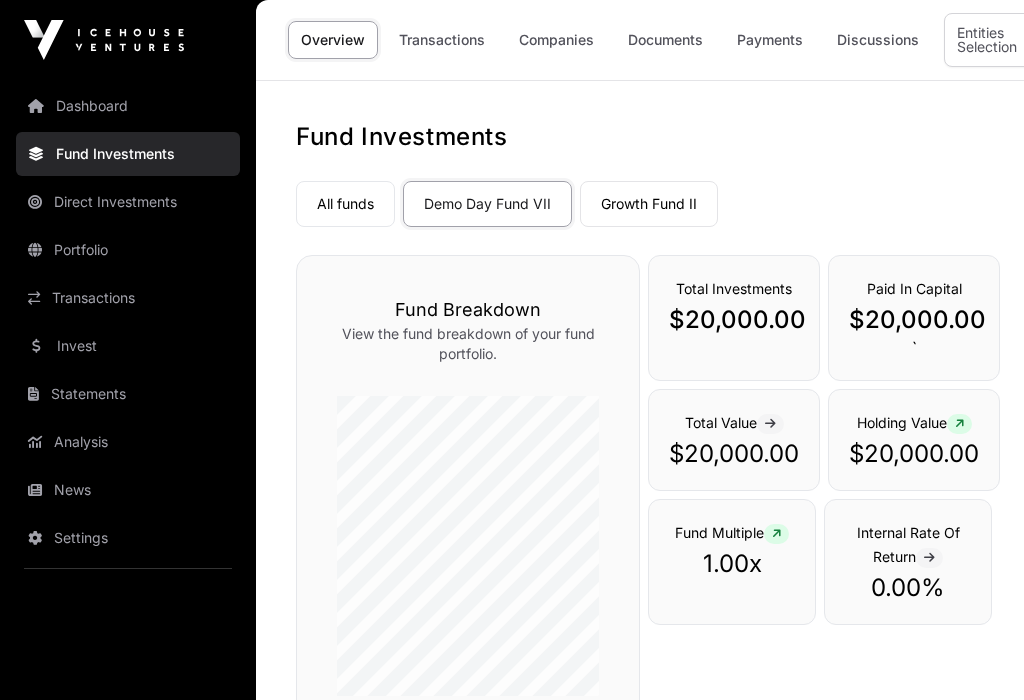 click on "Transactions" 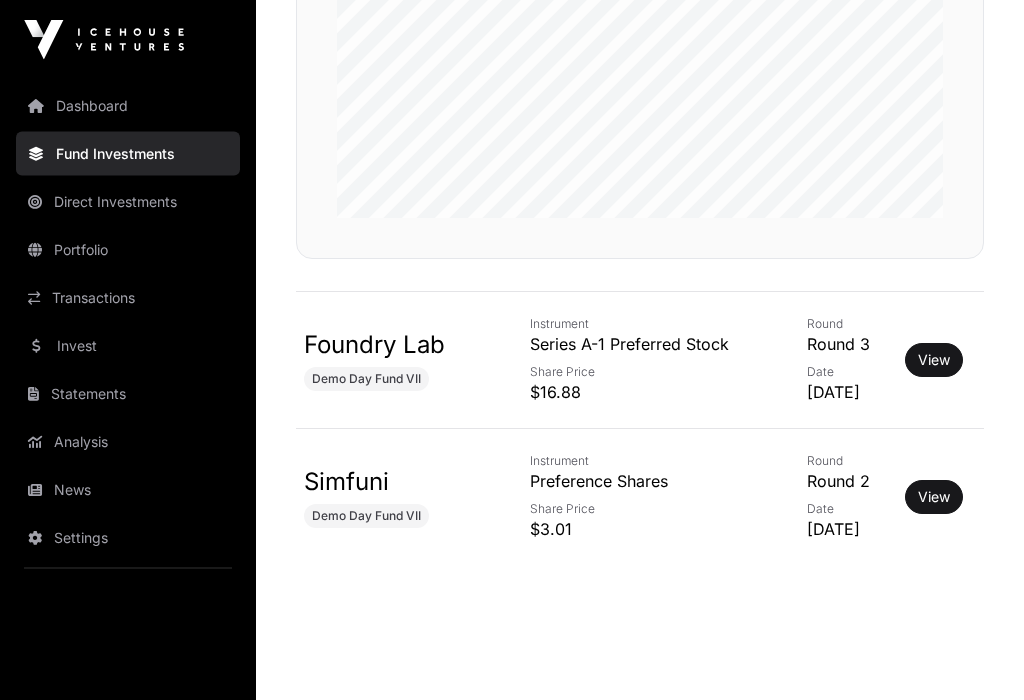 scroll, scrollTop: 497, scrollLeft: 0, axis: vertical 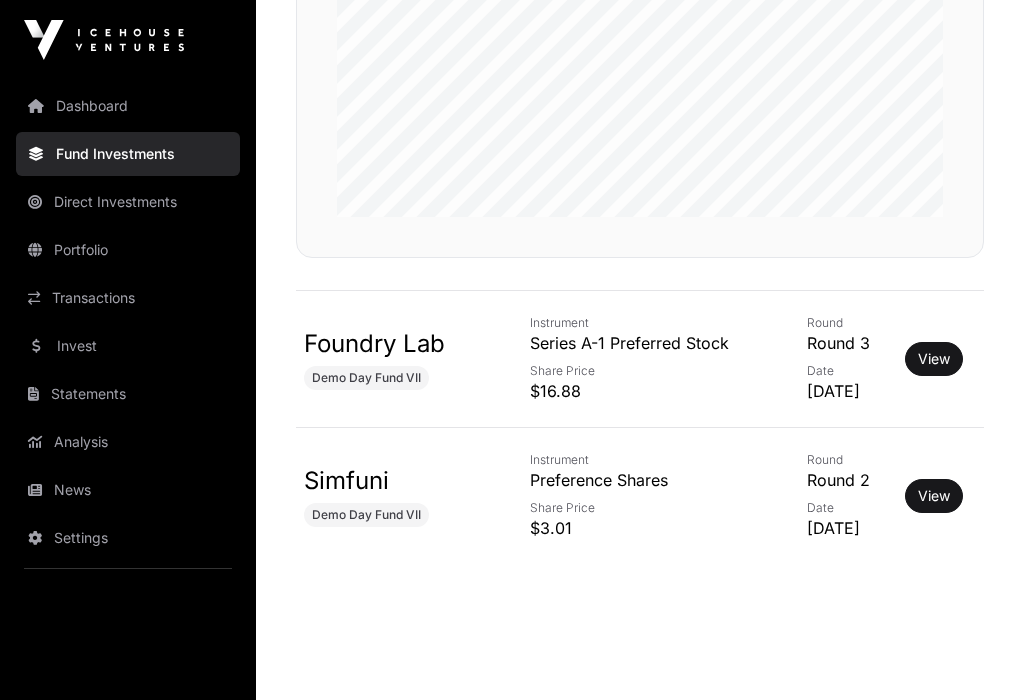 click on "View" 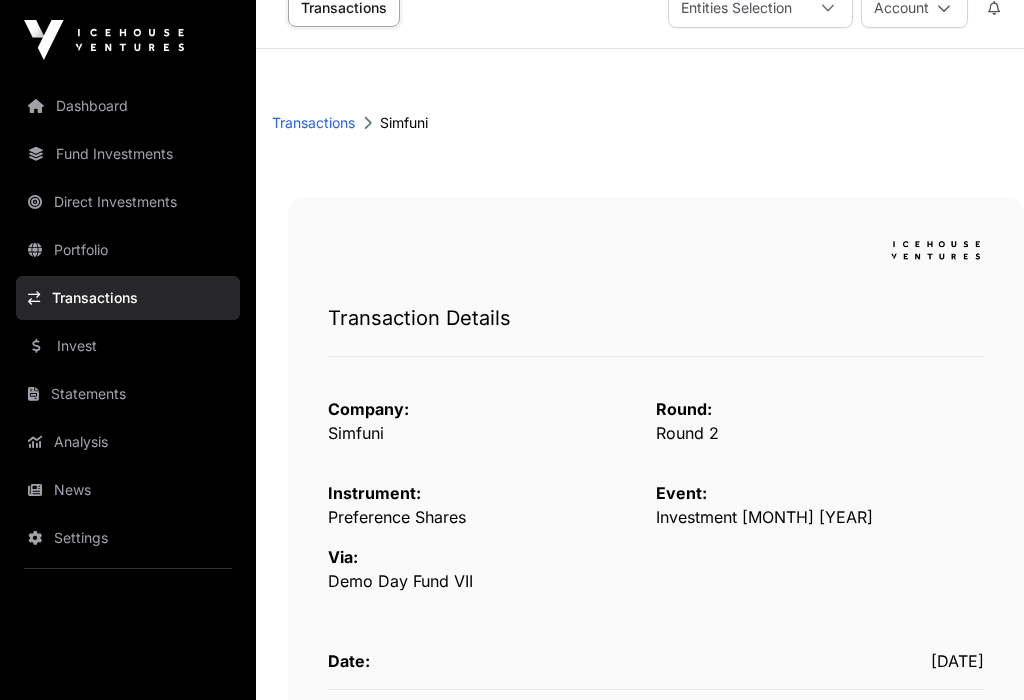 scroll, scrollTop: 0, scrollLeft: 0, axis: both 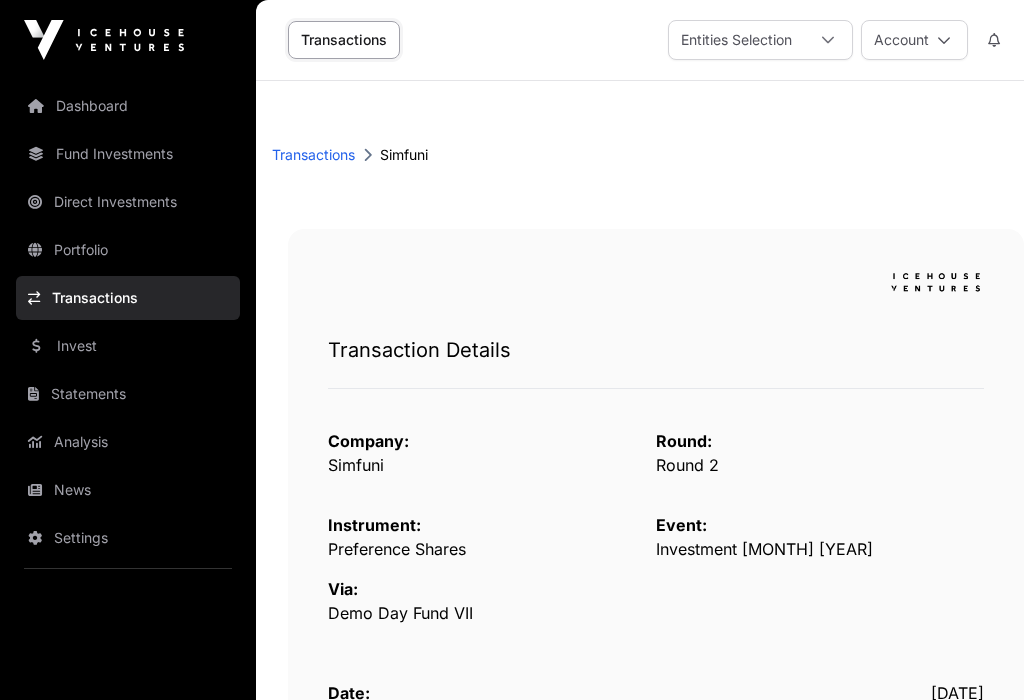 click on "Transactions" 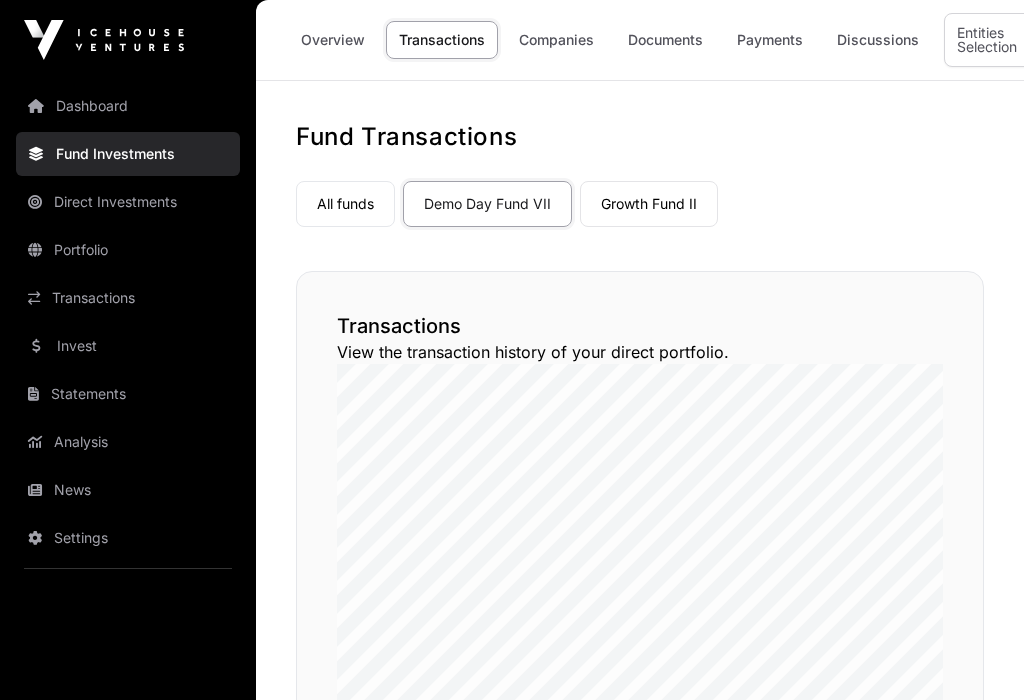 scroll, scrollTop: 0, scrollLeft: 0, axis: both 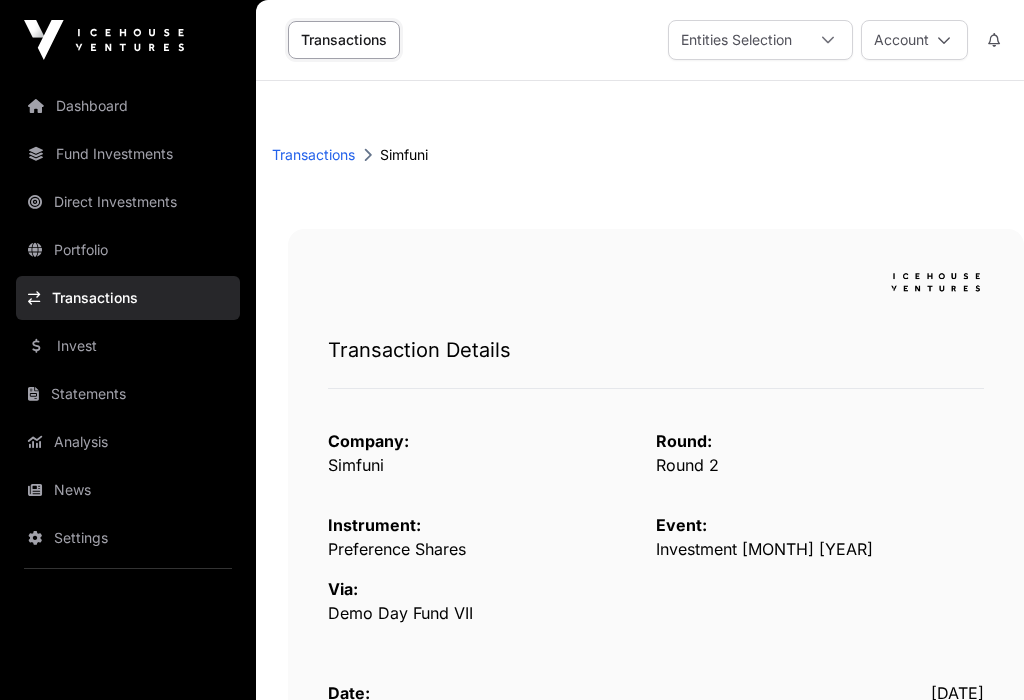 click on "Transactions" 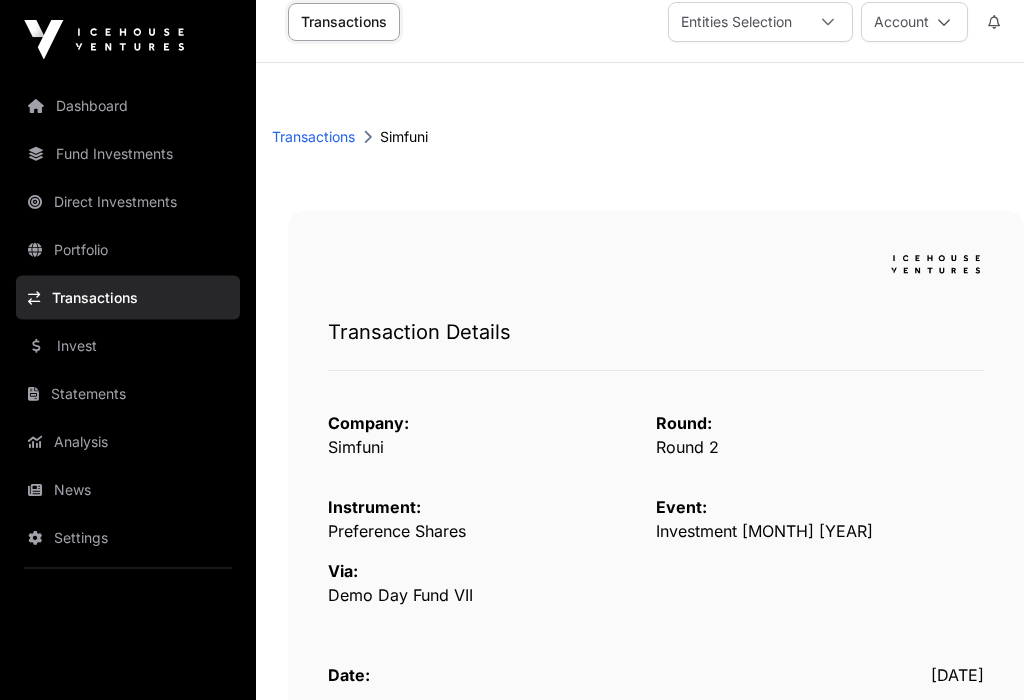 scroll, scrollTop: 18, scrollLeft: 0, axis: vertical 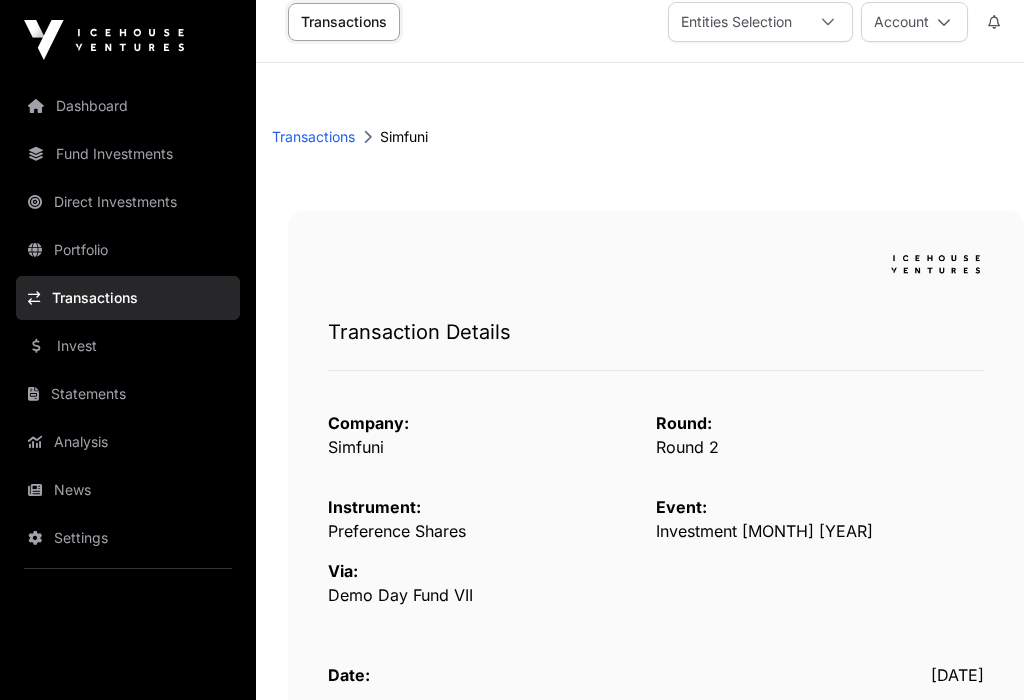 click 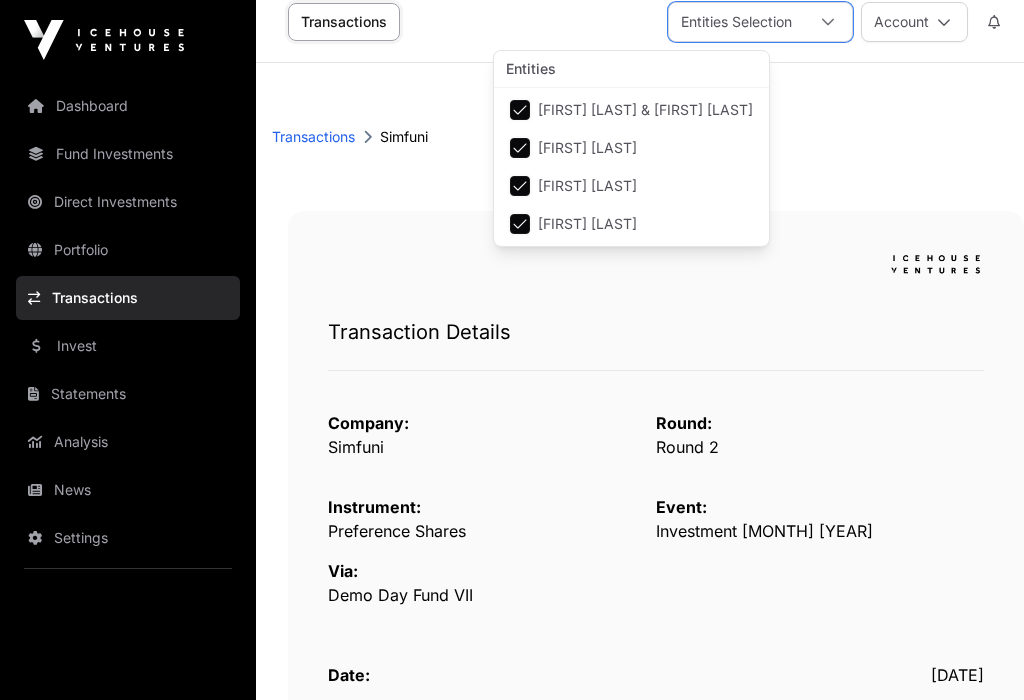 scroll, scrollTop: 21, scrollLeft: 14, axis: both 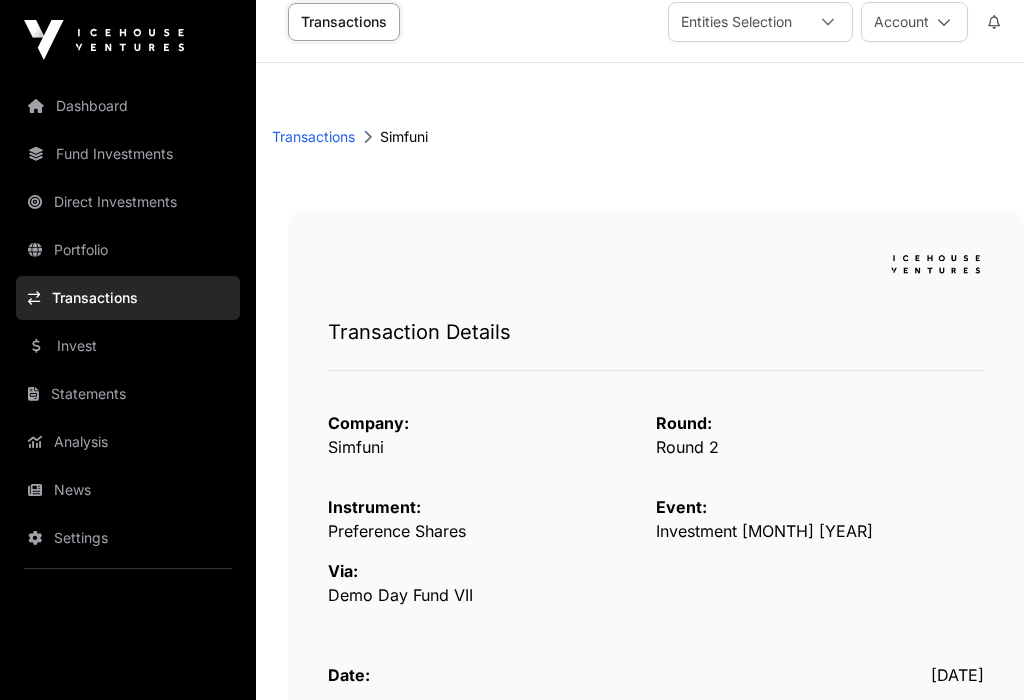 click on "Transactions" 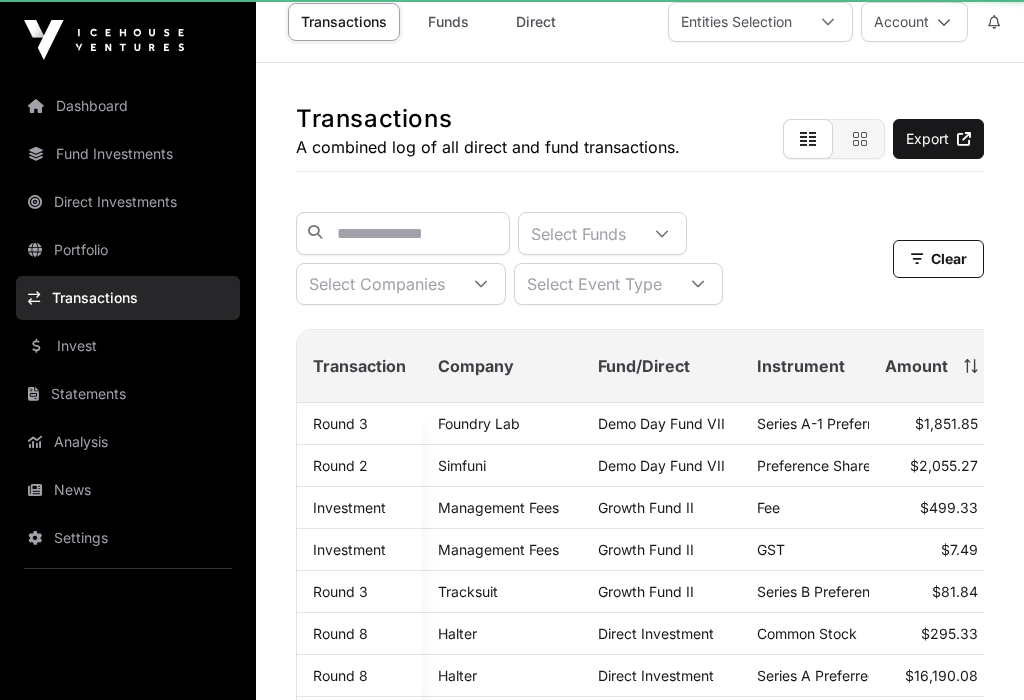 scroll, scrollTop: 0, scrollLeft: 0, axis: both 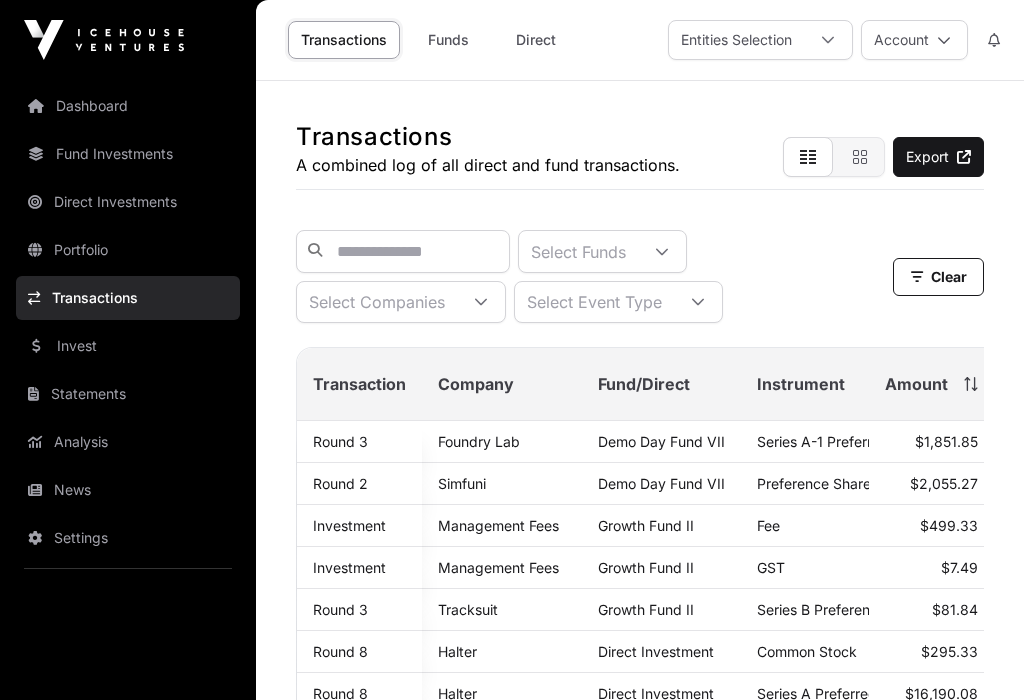 click on "$1,851.85" 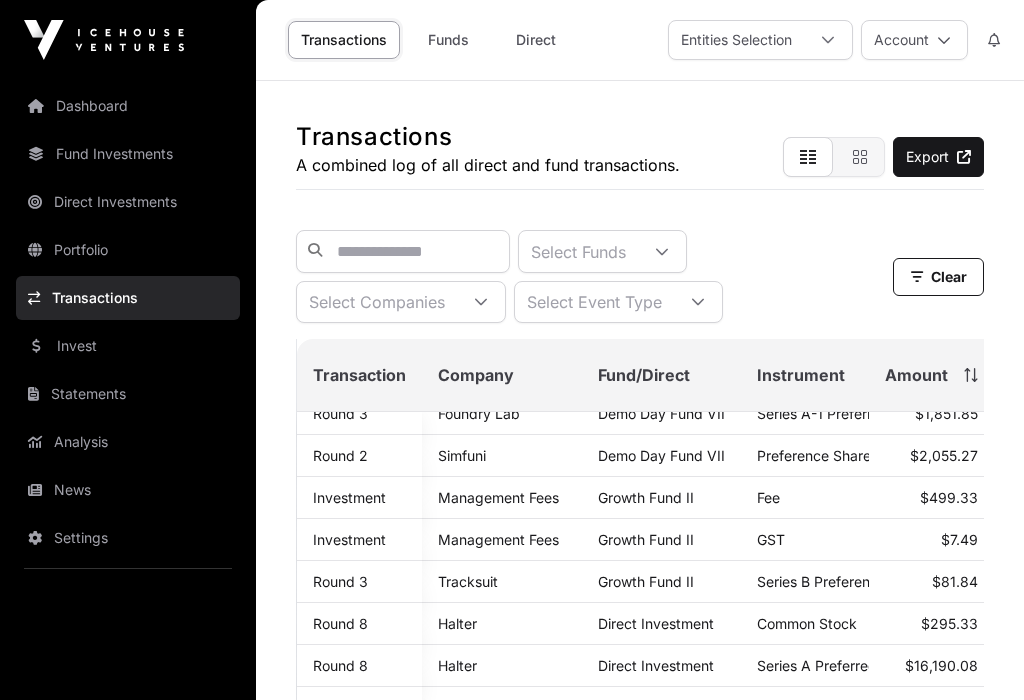 scroll, scrollTop: 28, scrollLeft: 0, axis: vertical 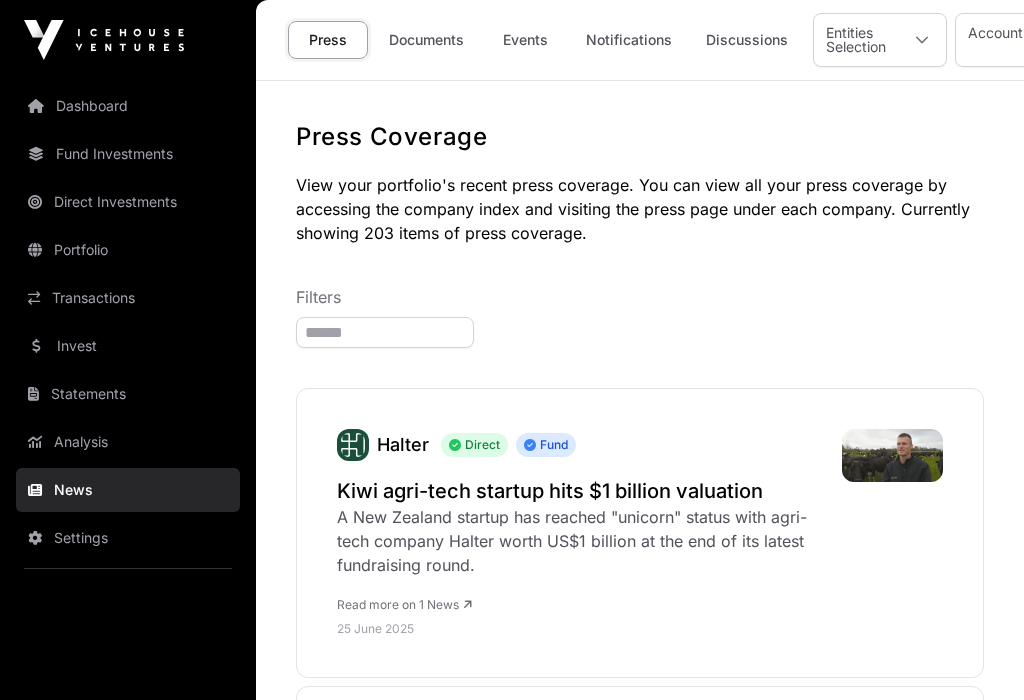 click on "Settings" 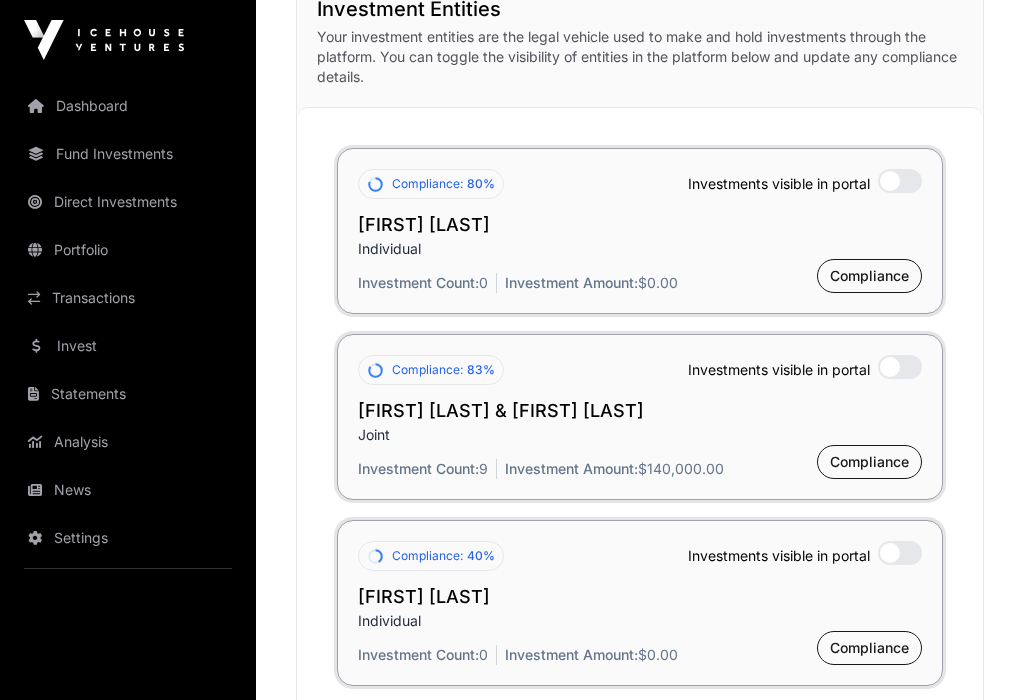 scroll, scrollTop: 1621, scrollLeft: 0, axis: vertical 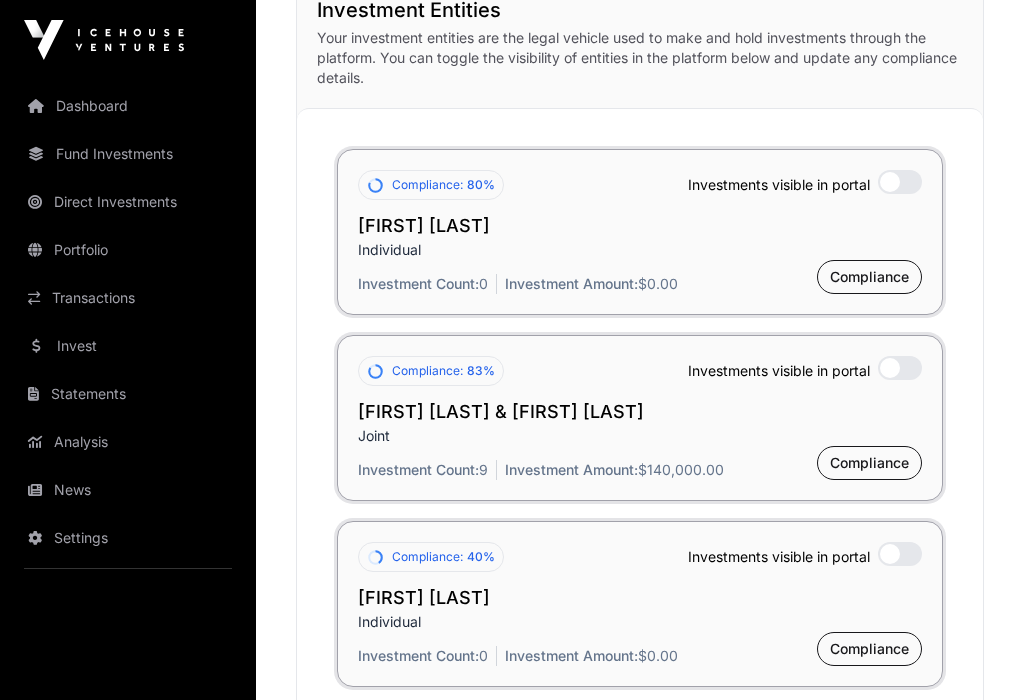 click on "Compliance" 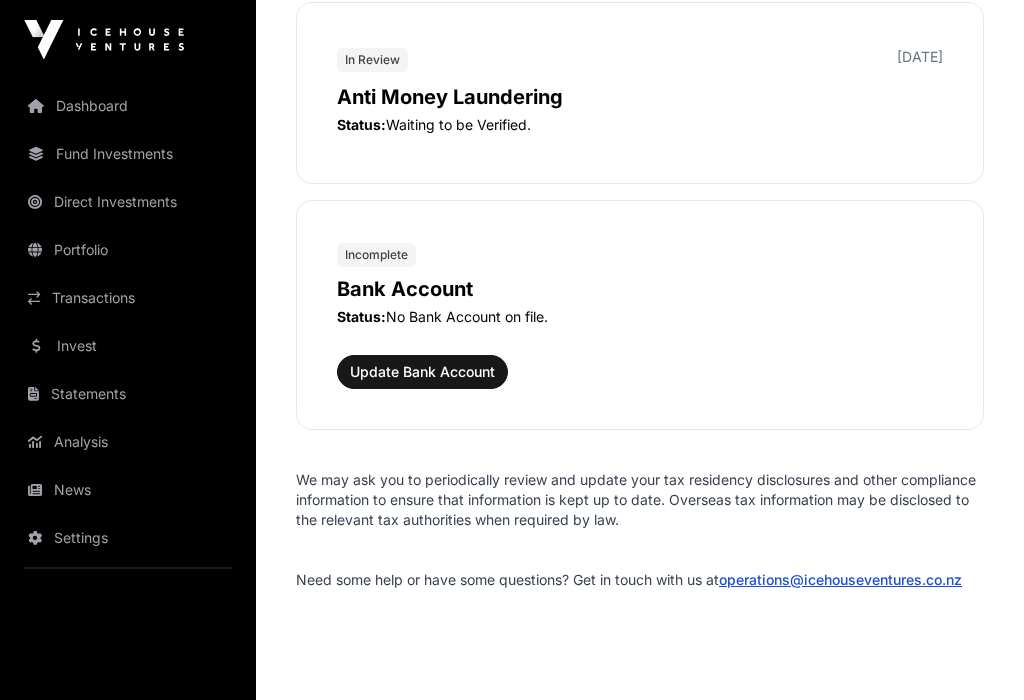 scroll, scrollTop: 2540, scrollLeft: 0, axis: vertical 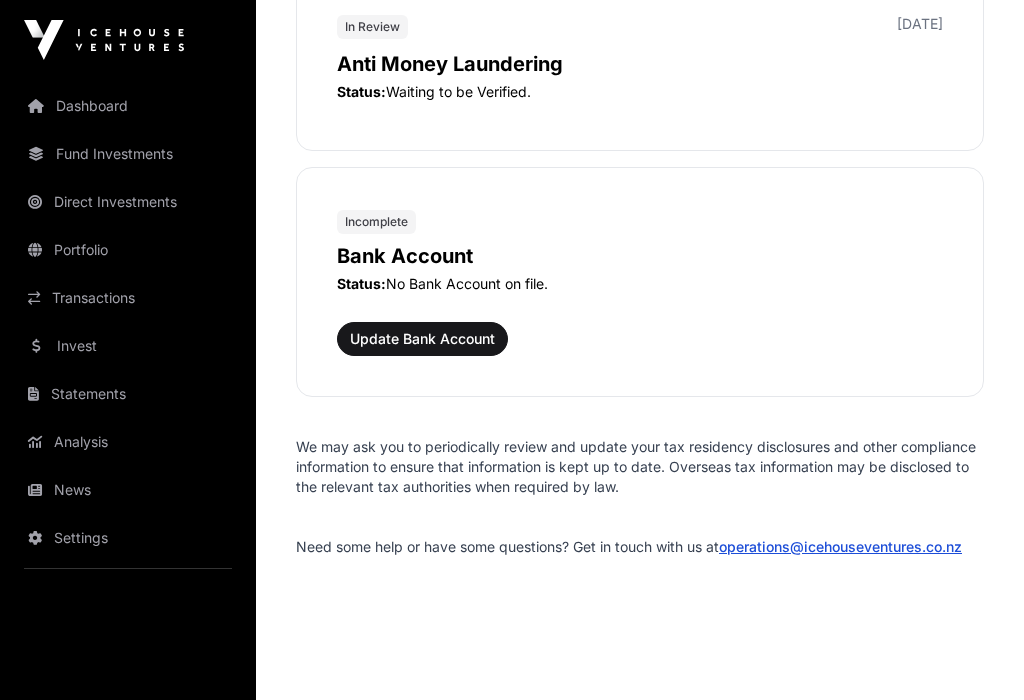 click on "Update Bank Account" 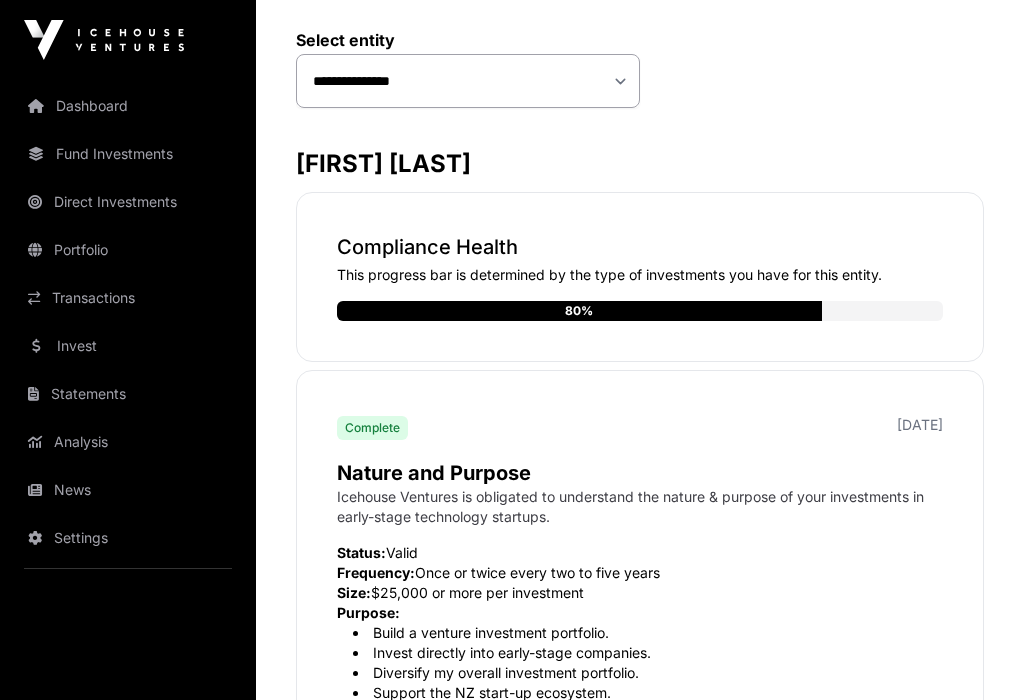 scroll, scrollTop: 266, scrollLeft: 0, axis: vertical 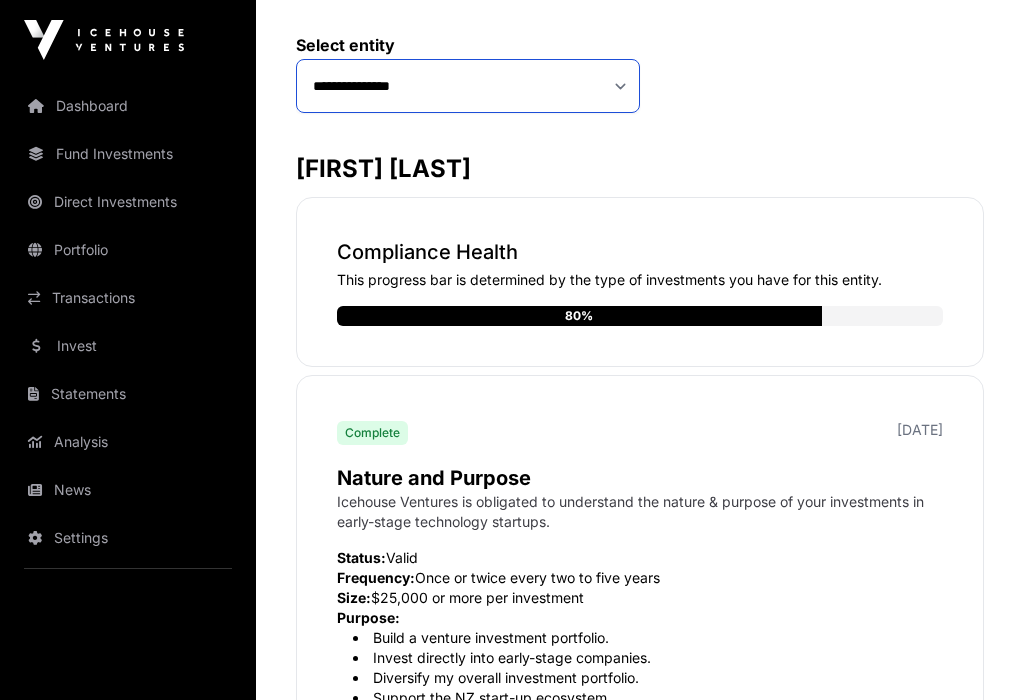 click on "**********" 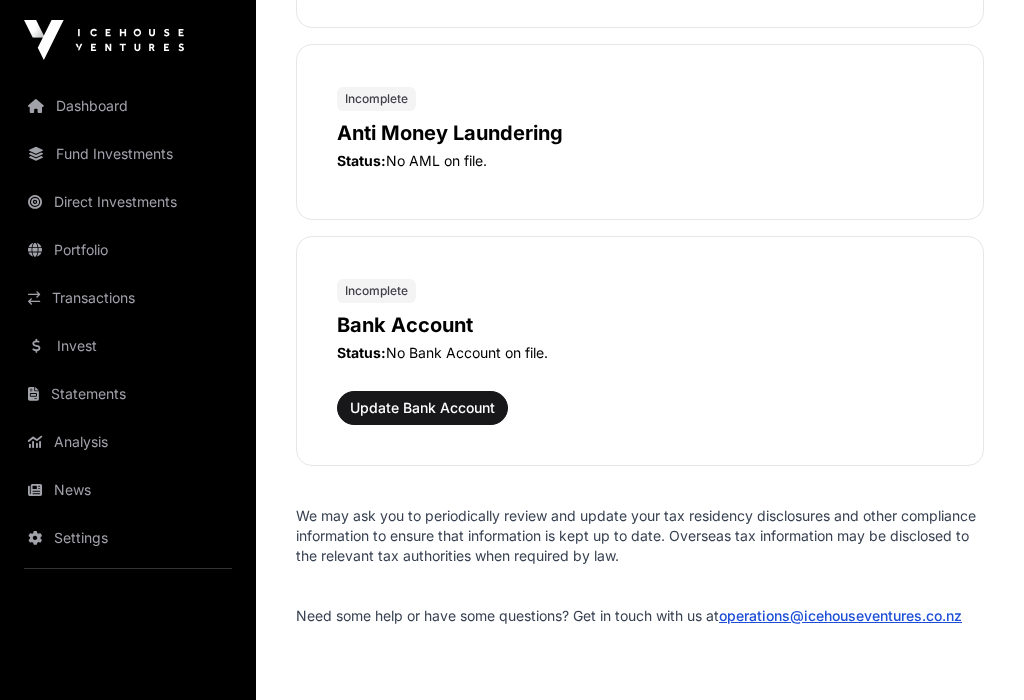 scroll, scrollTop: 2320, scrollLeft: 0, axis: vertical 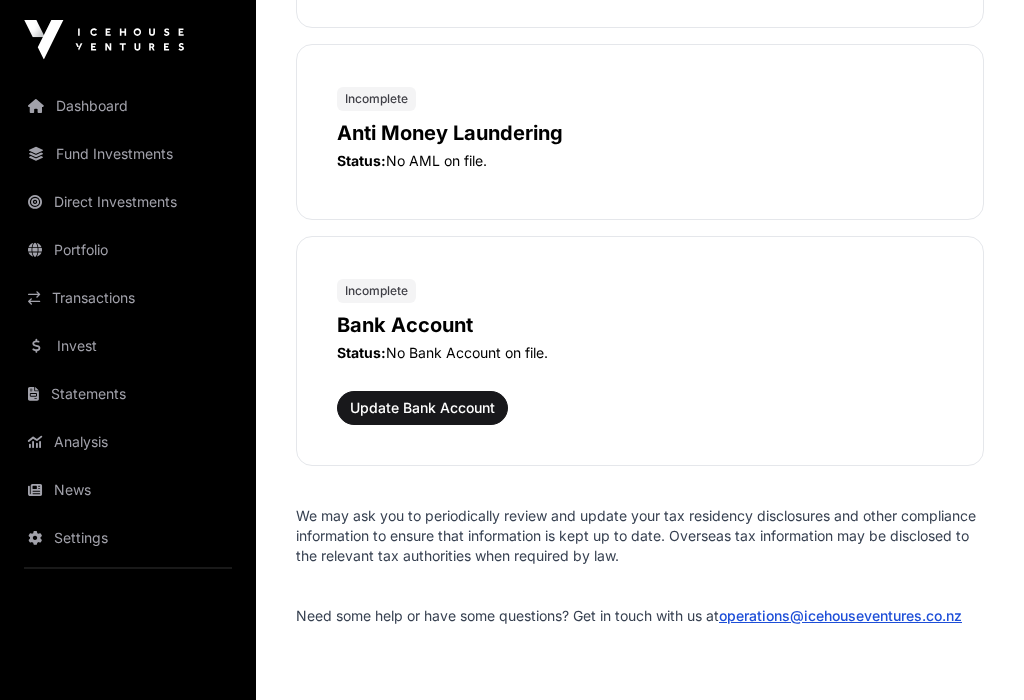 click on "Update Bank Account" 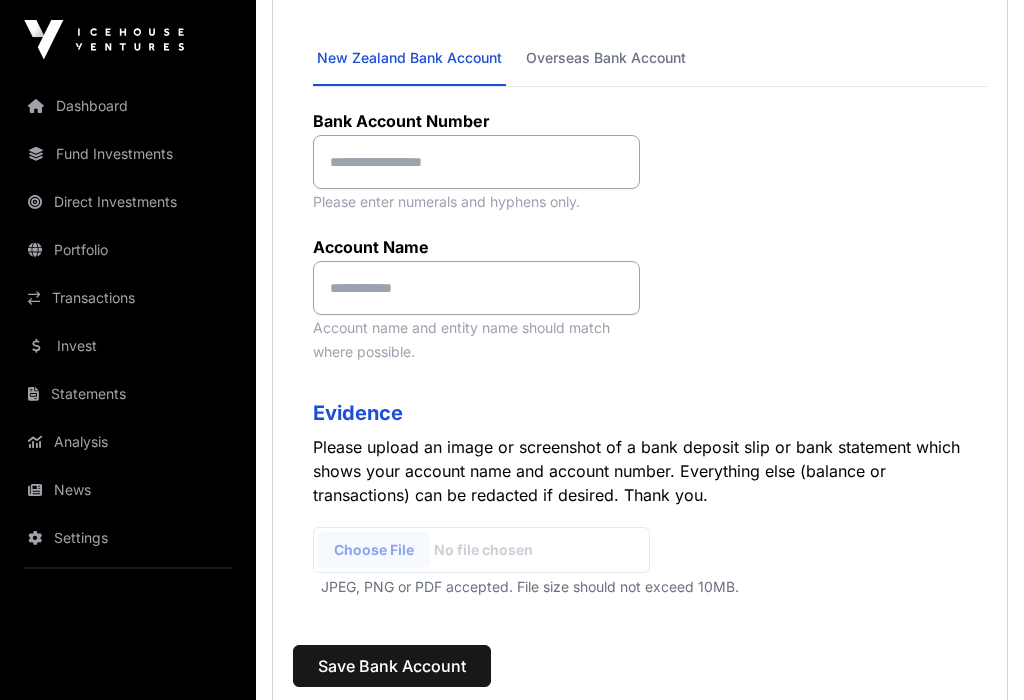 scroll, scrollTop: 394, scrollLeft: 0, axis: vertical 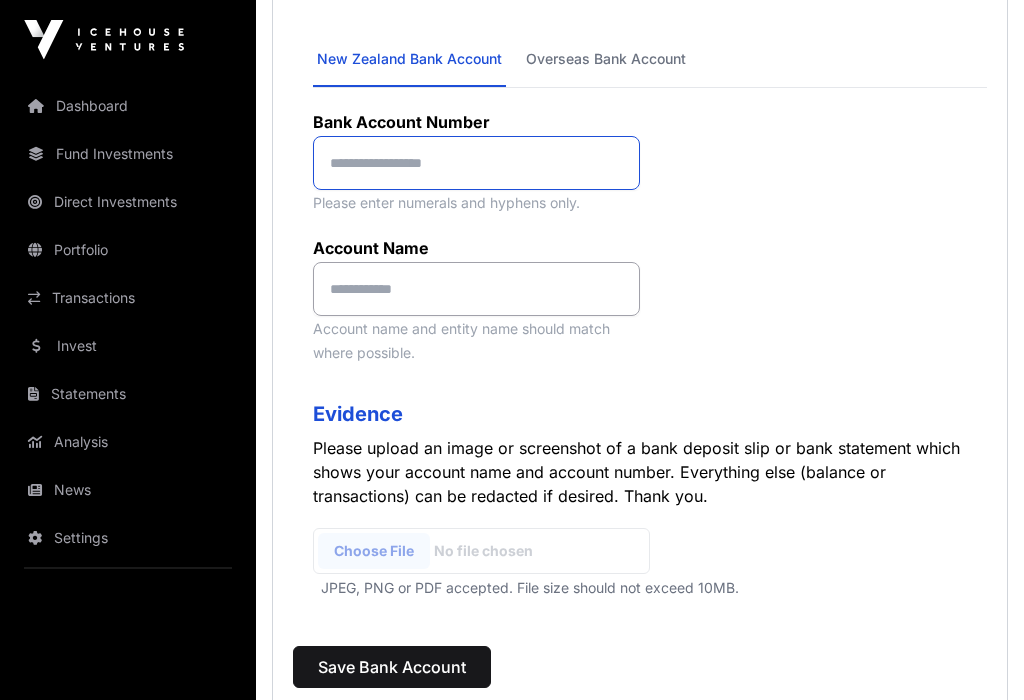 click 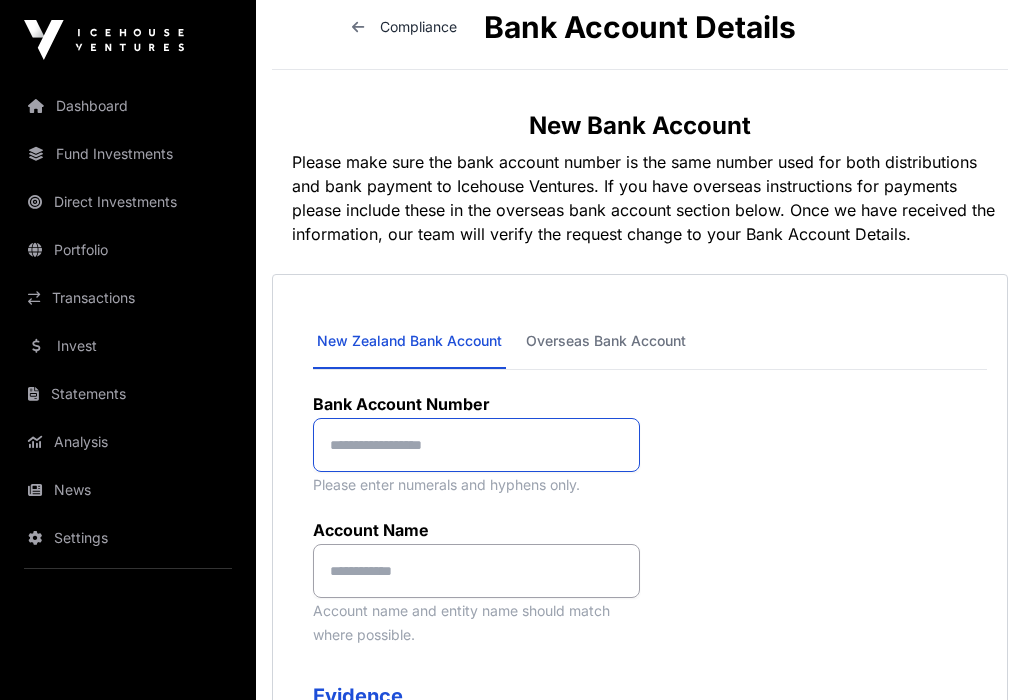 scroll, scrollTop: 111, scrollLeft: 0, axis: vertical 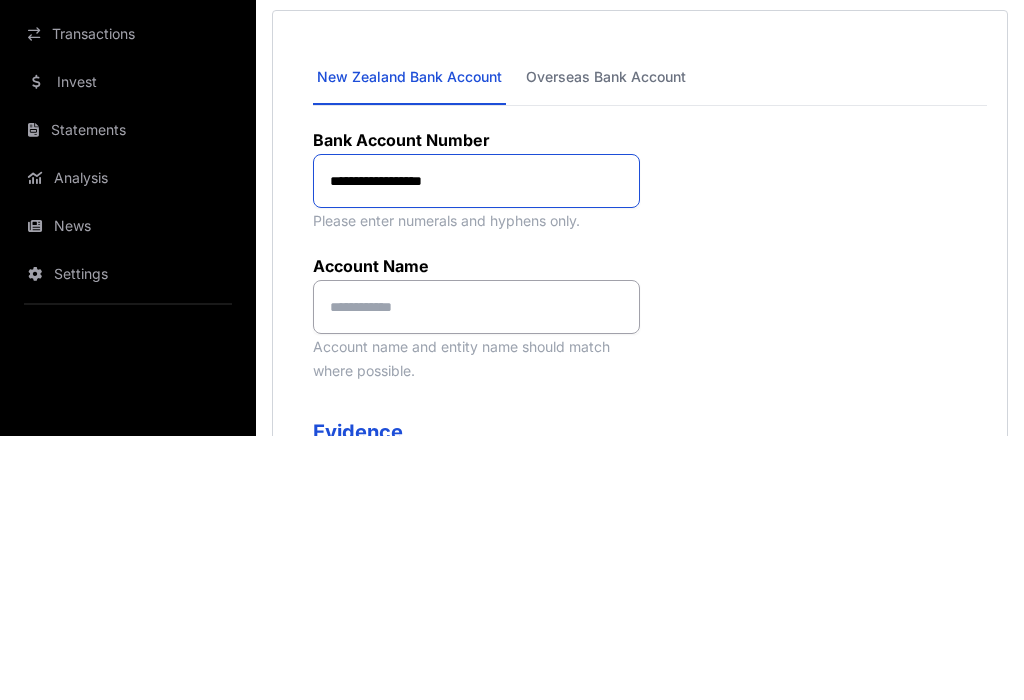 type on "**********" 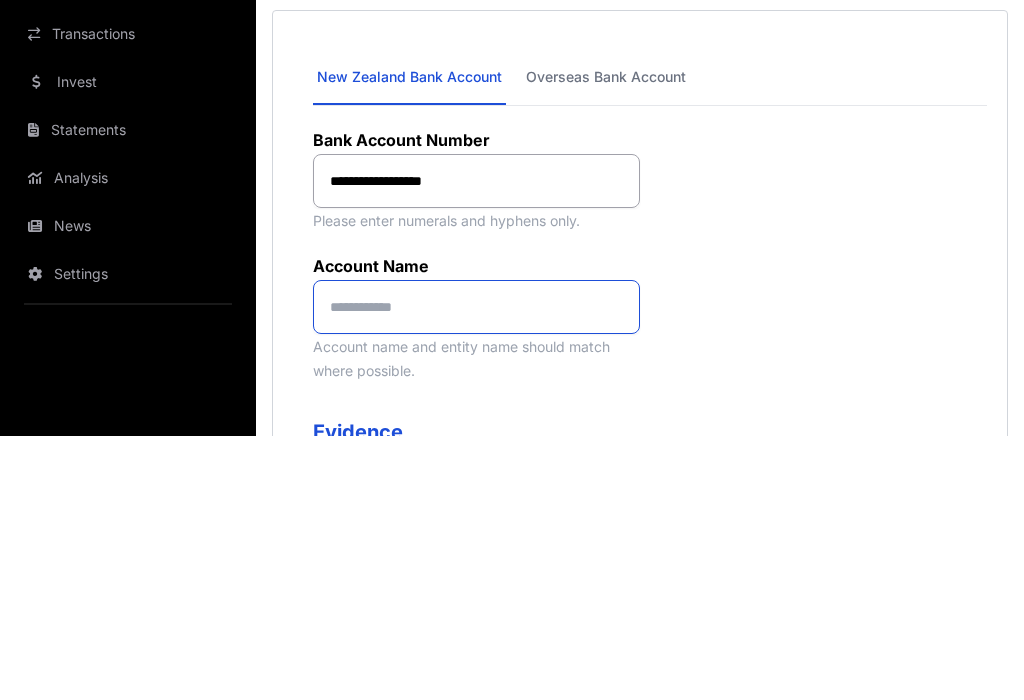 click 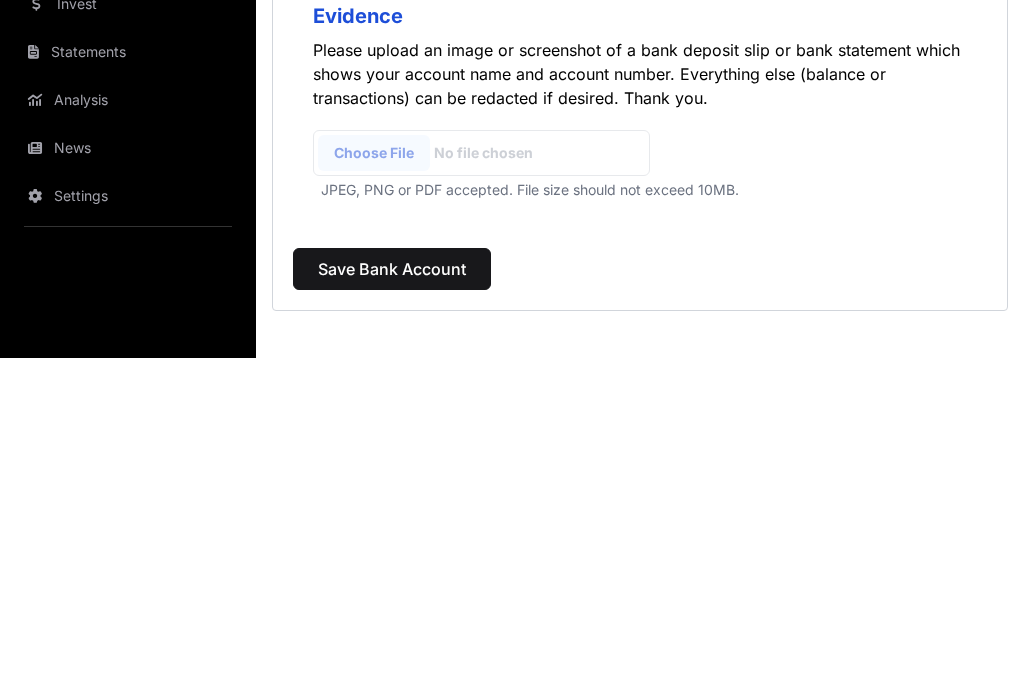 scroll, scrollTop: 453, scrollLeft: 0, axis: vertical 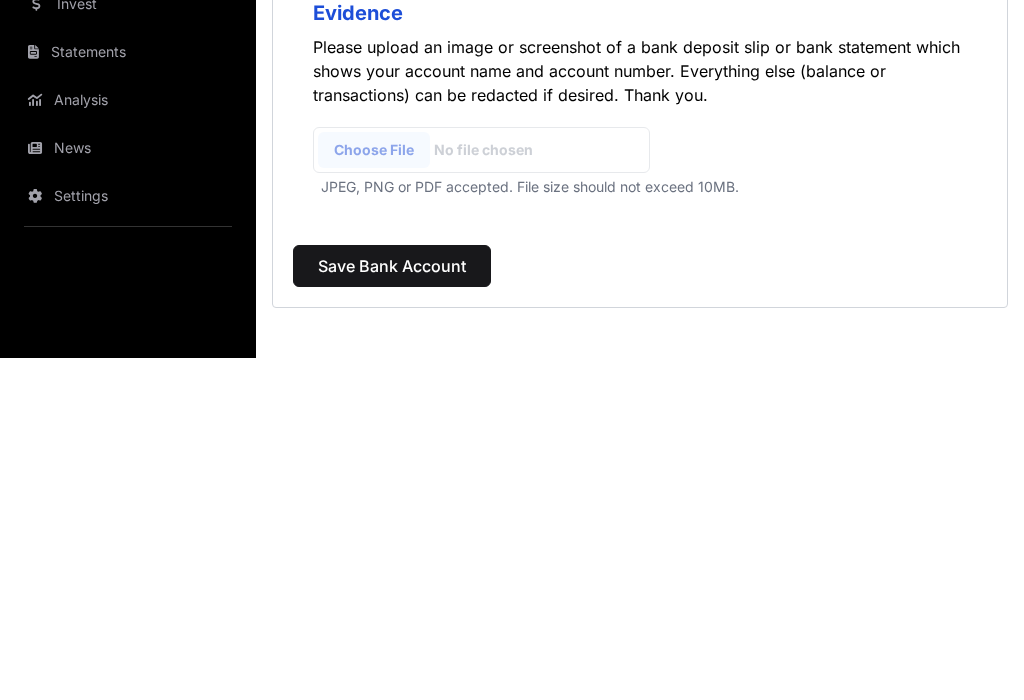 type on "**********" 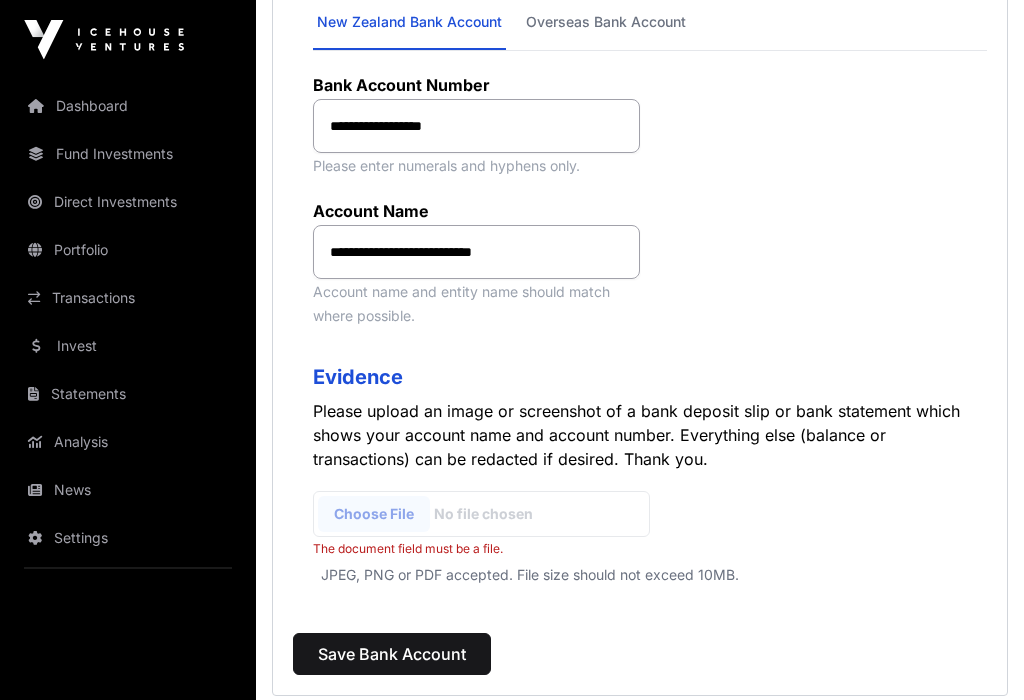 scroll, scrollTop: 437, scrollLeft: 0, axis: vertical 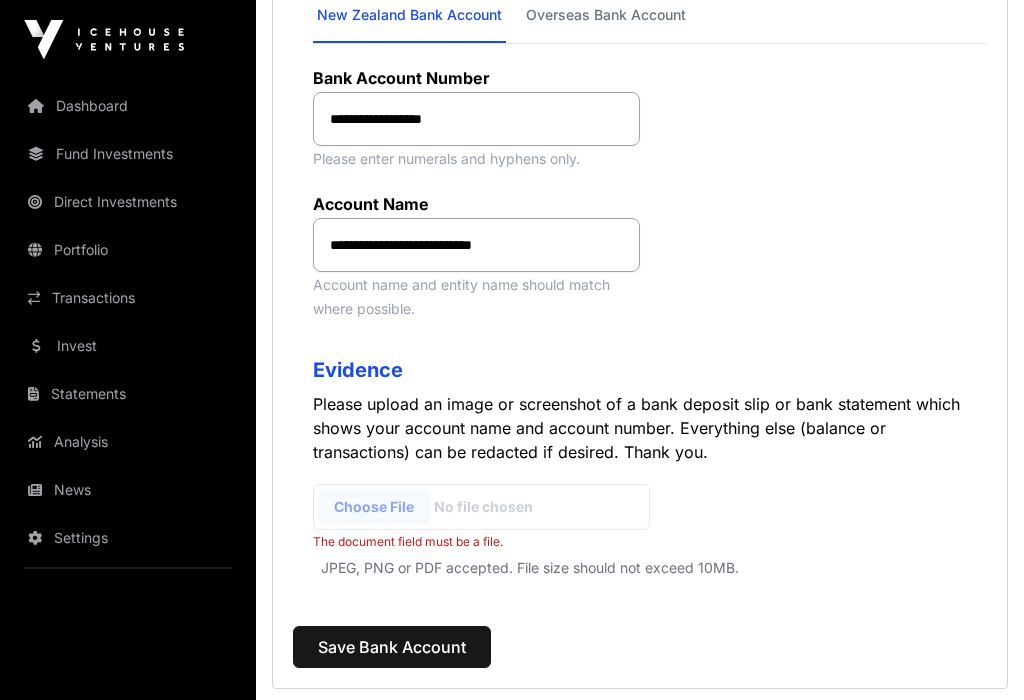 click 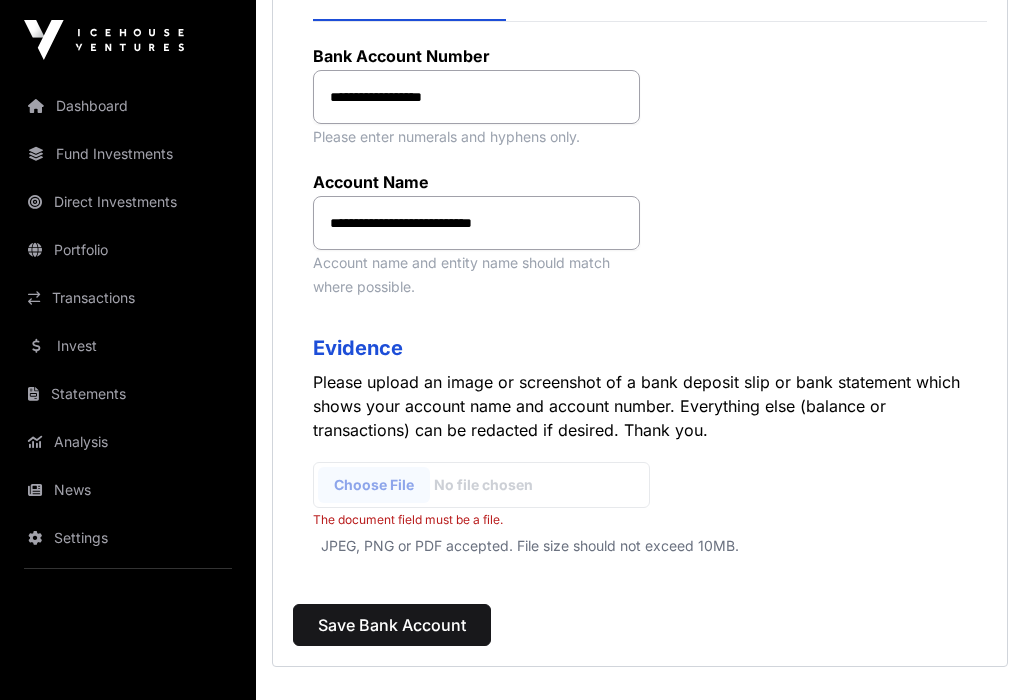 scroll, scrollTop: 463, scrollLeft: 0, axis: vertical 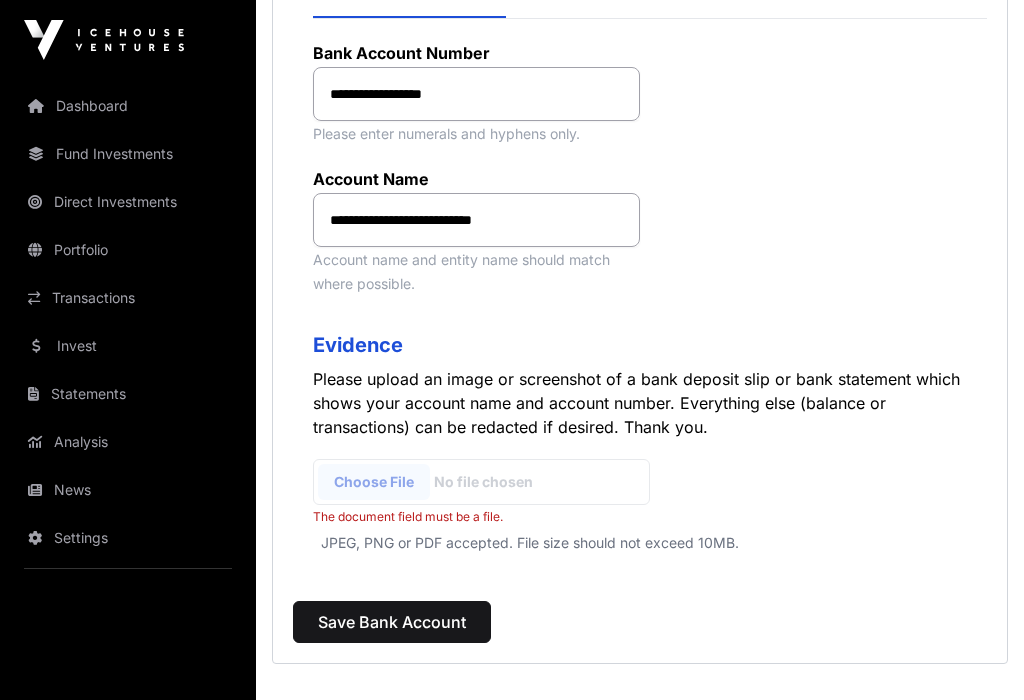 click 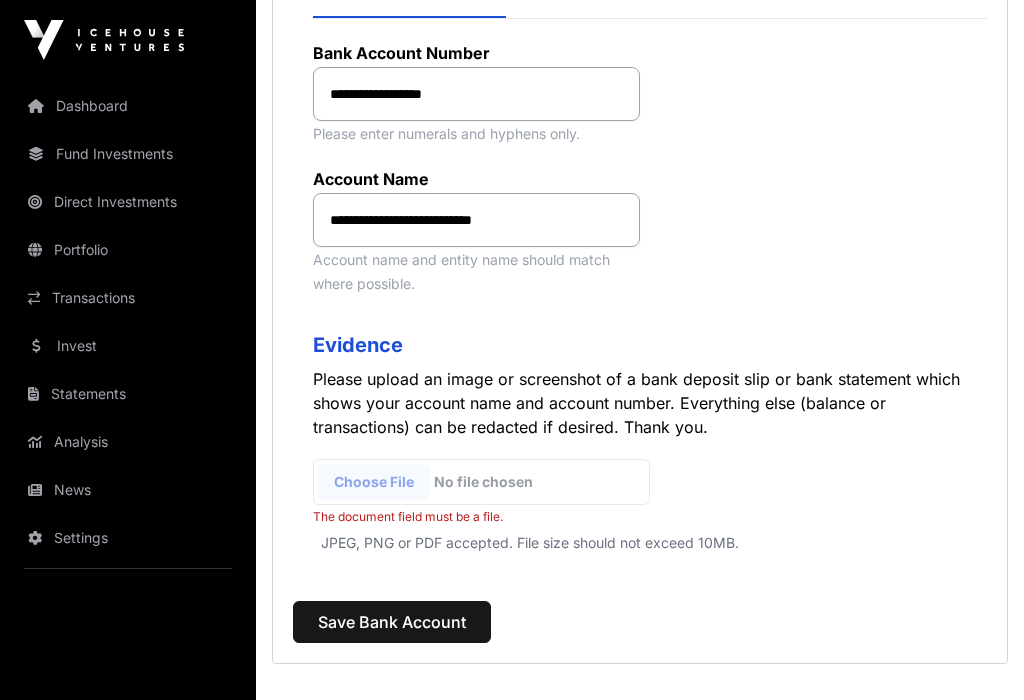 click on "Save Bank Account" 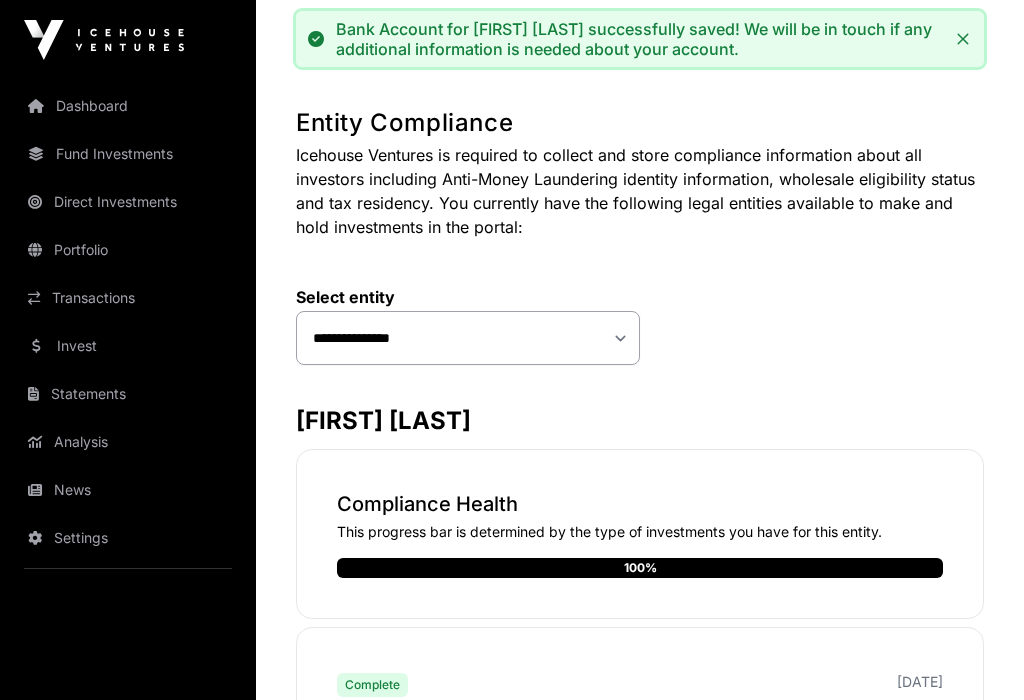 scroll, scrollTop: 0, scrollLeft: 0, axis: both 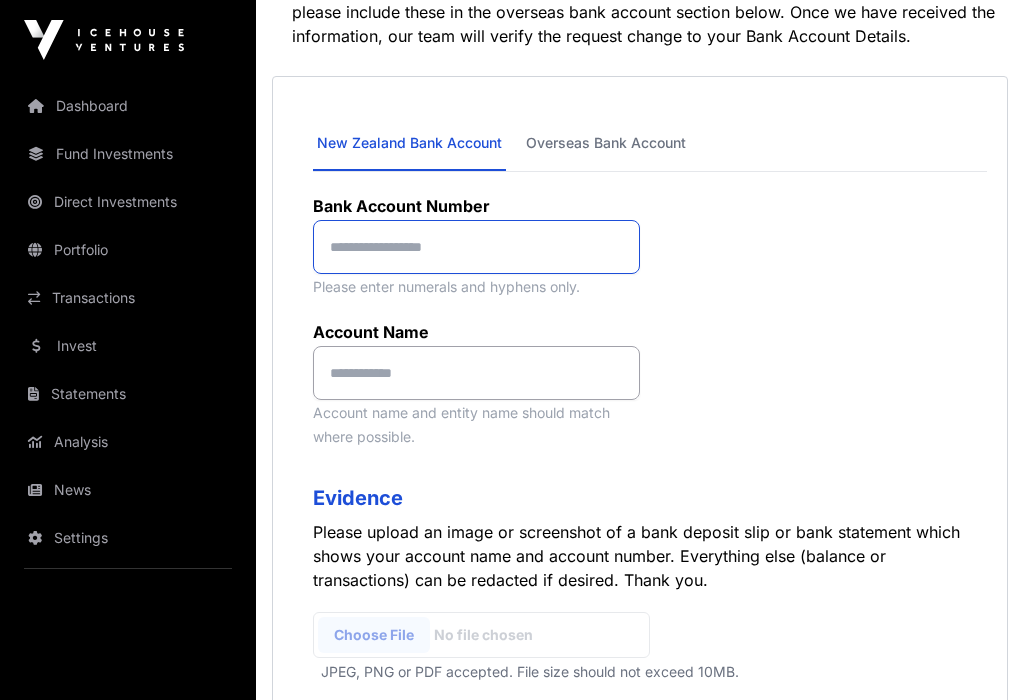 click 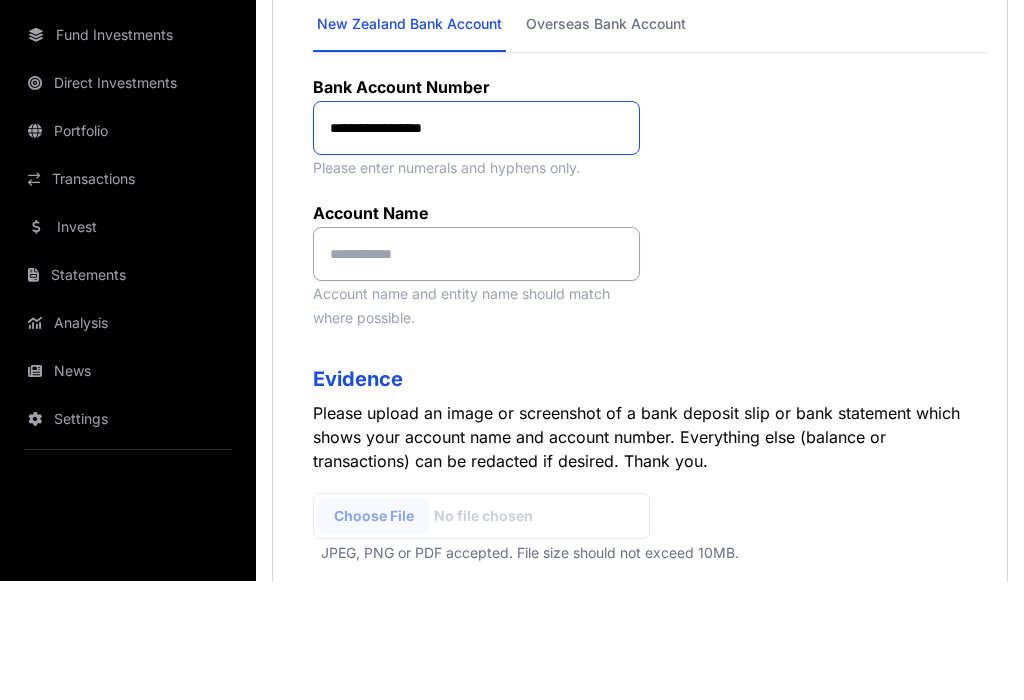 type on "**********" 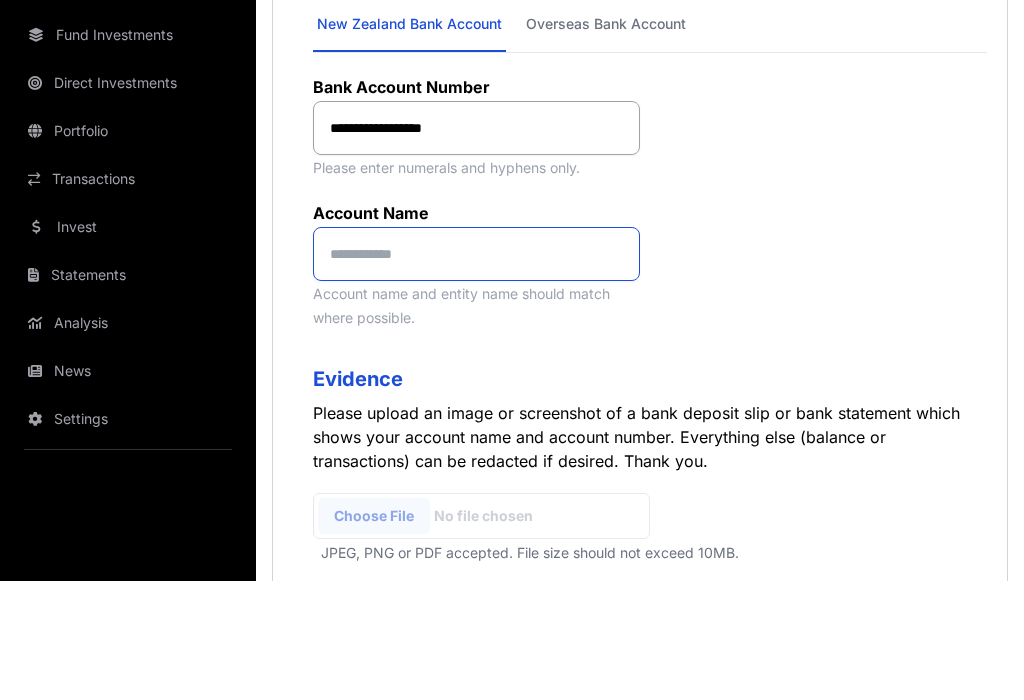 click 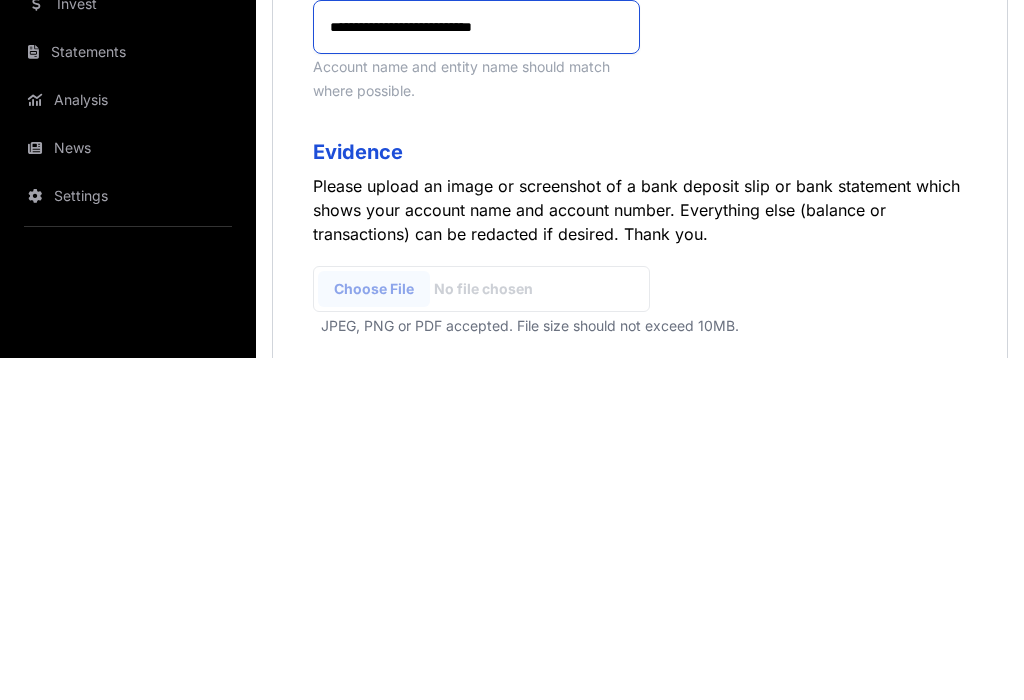 scroll, scrollTop: 343, scrollLeft: 0, axis: vertical 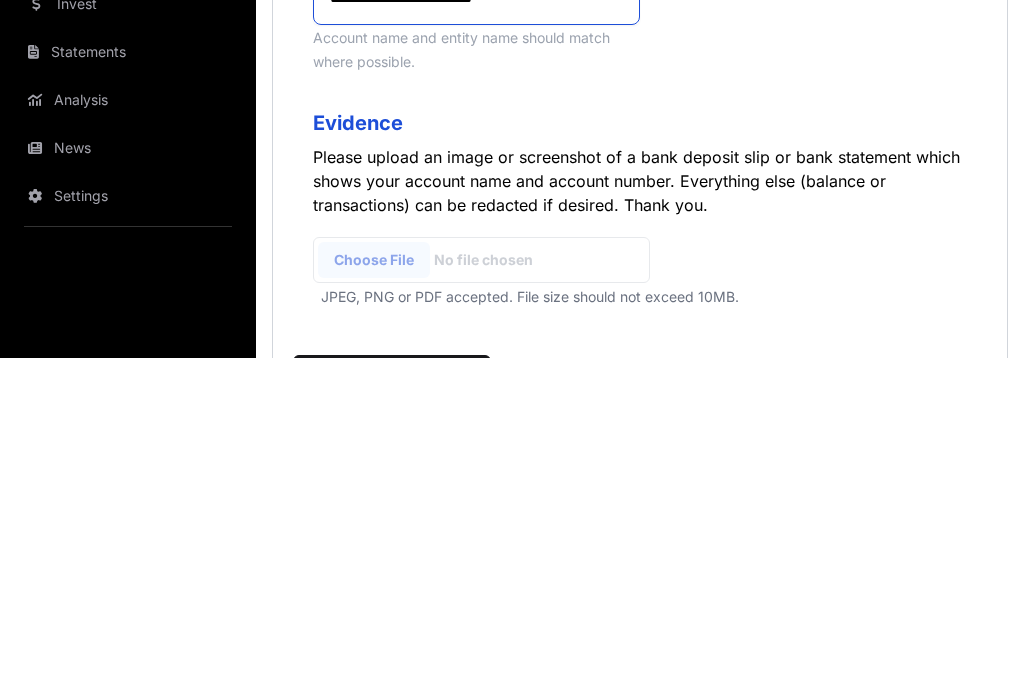 type on "**********" 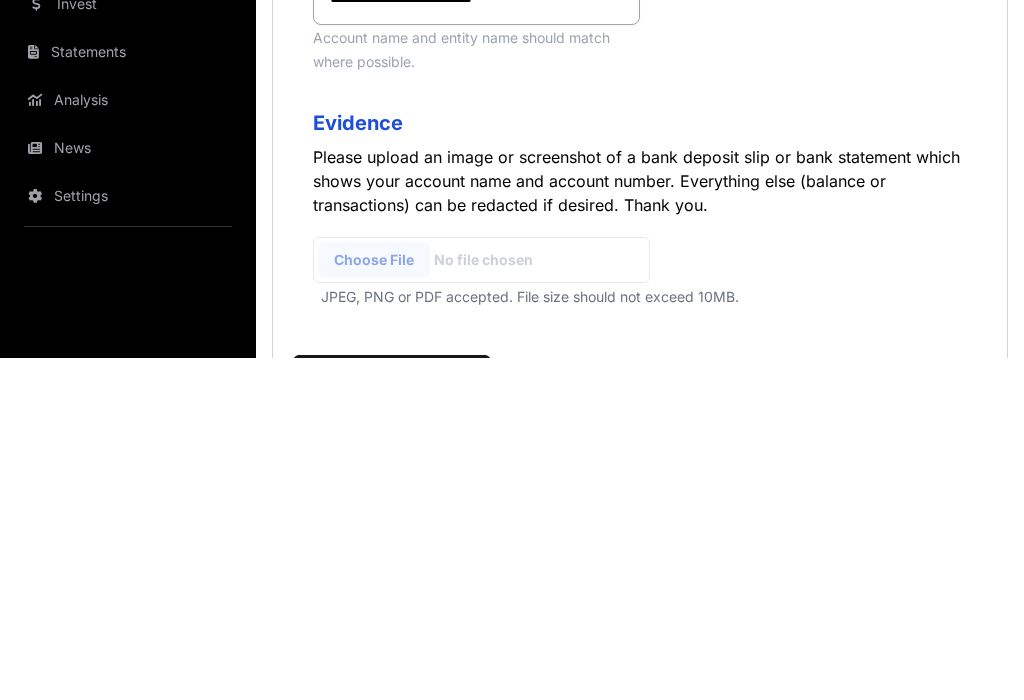 click 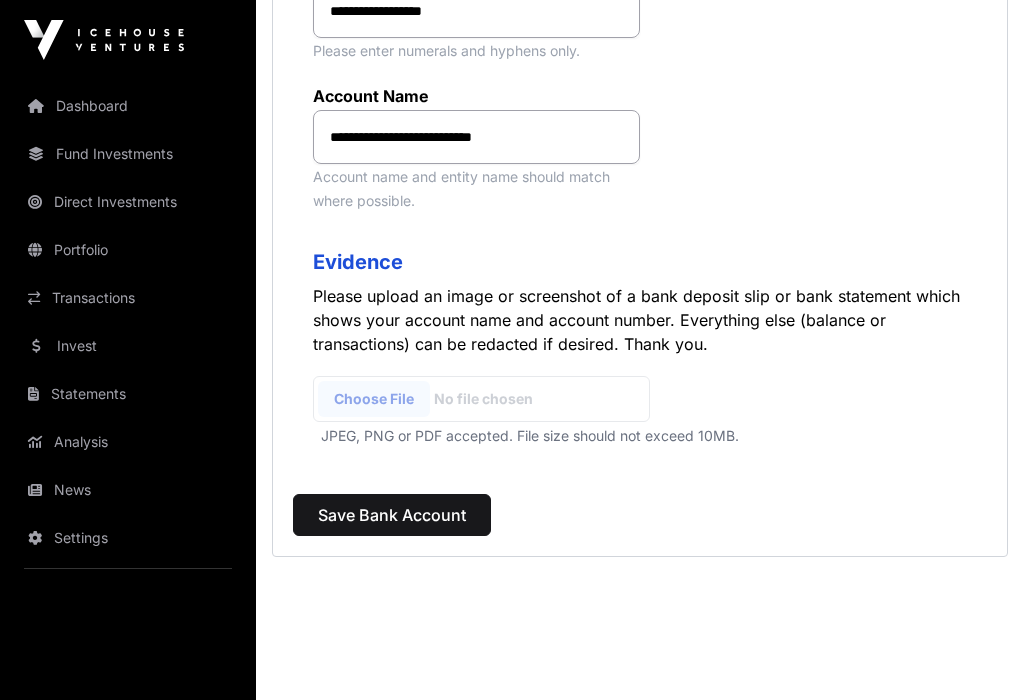 type on "**********" 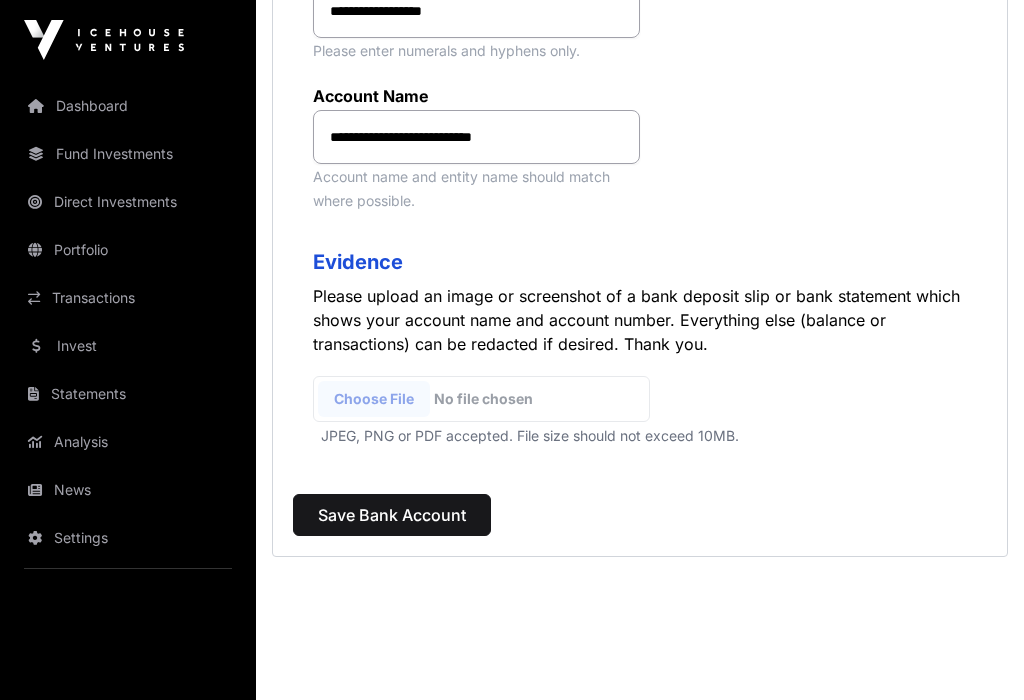 click on "Save Bank Account" 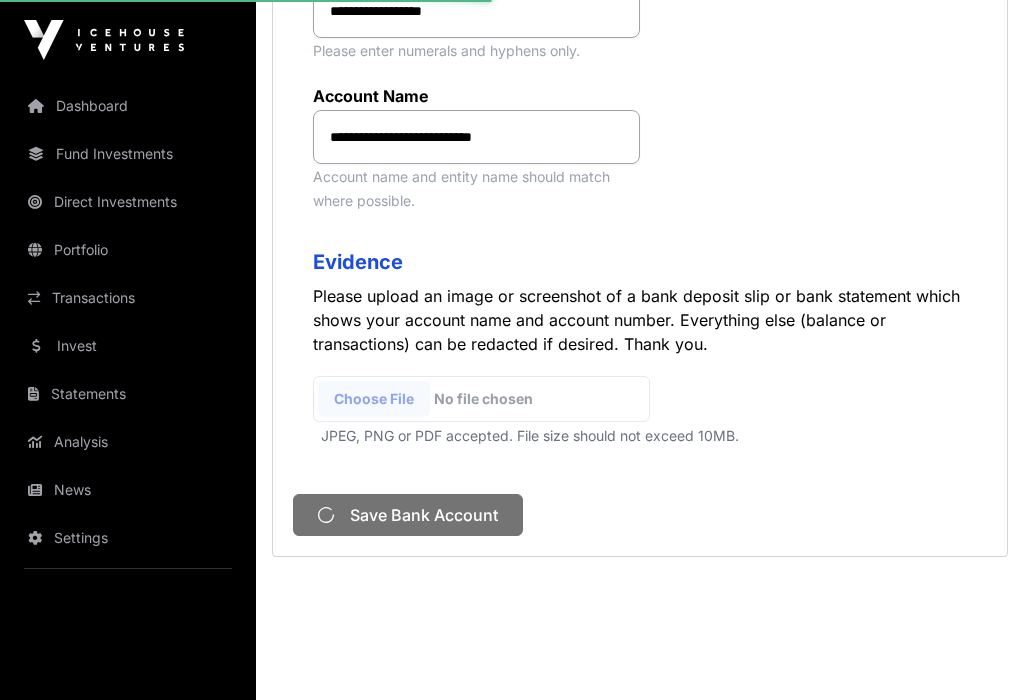 scroll, scrollTop: 0, scrollLeft: 0, axis: both 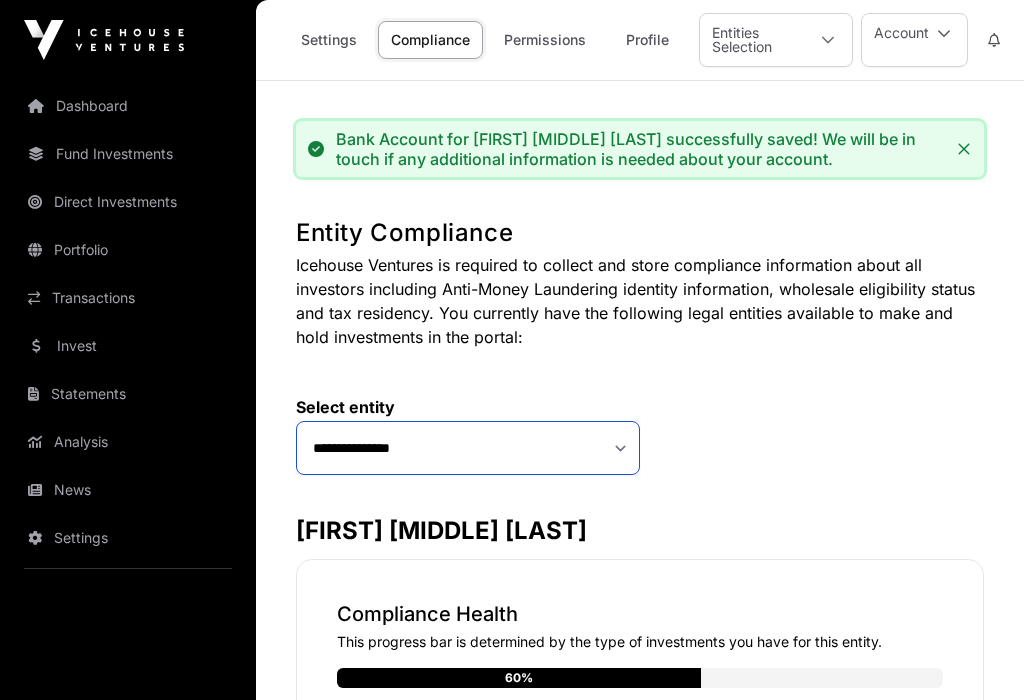 click on "**********" 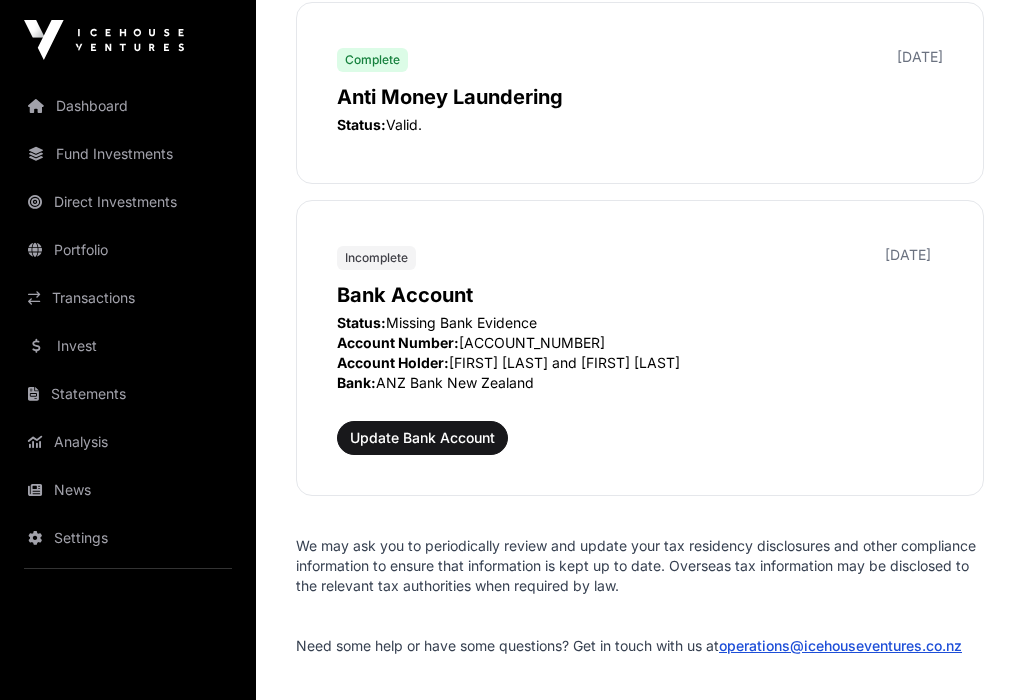 scroll, scrollTop: 2324, scrollLeft: 0, axis: vertical 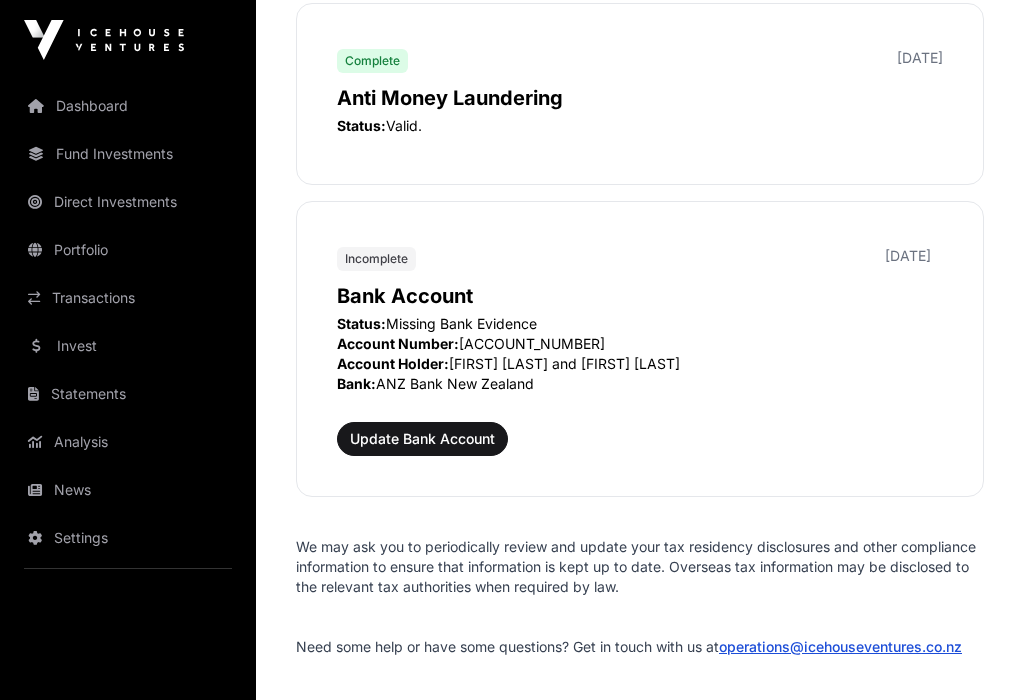 click on "Update Bank Account" 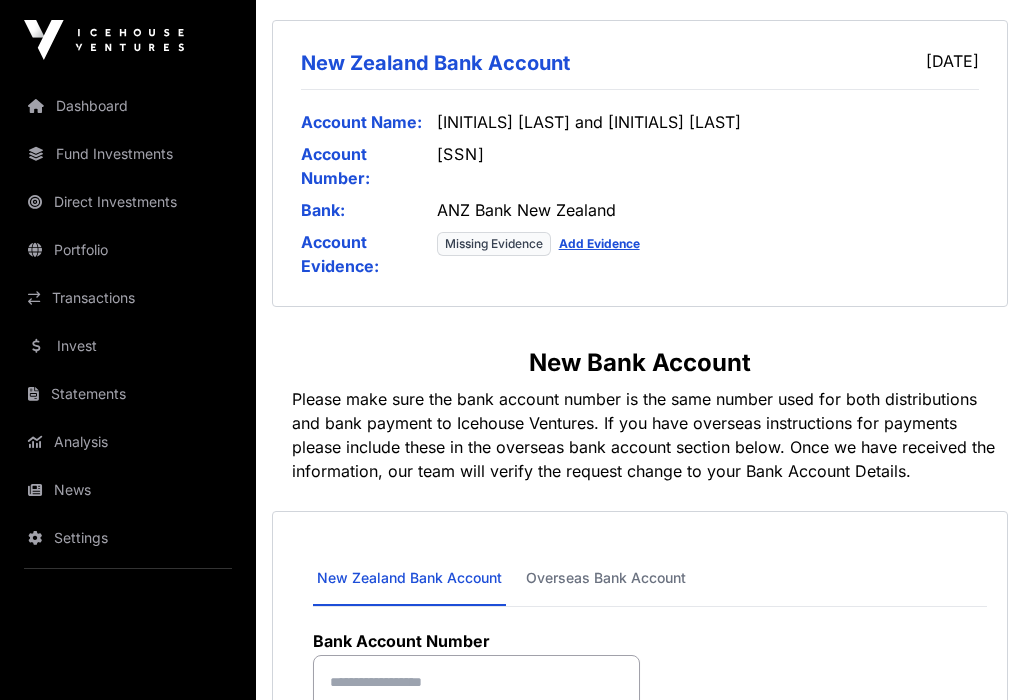 scroll, scrollTop: 345, scrollLeft: 0, axis: vertical 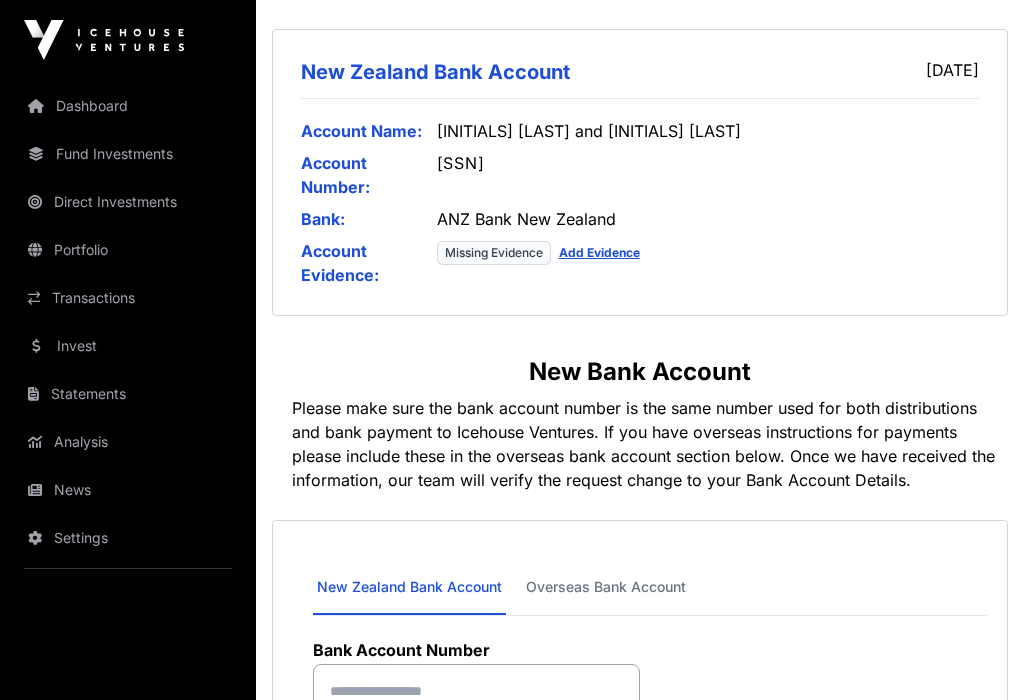 click on "Add Evidence" 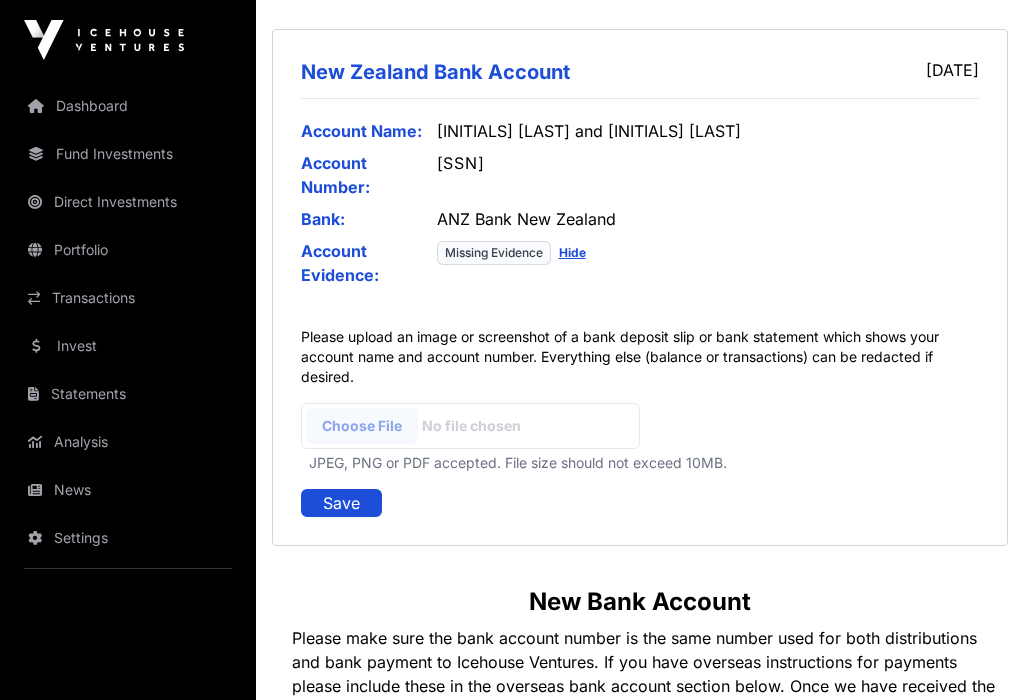 click 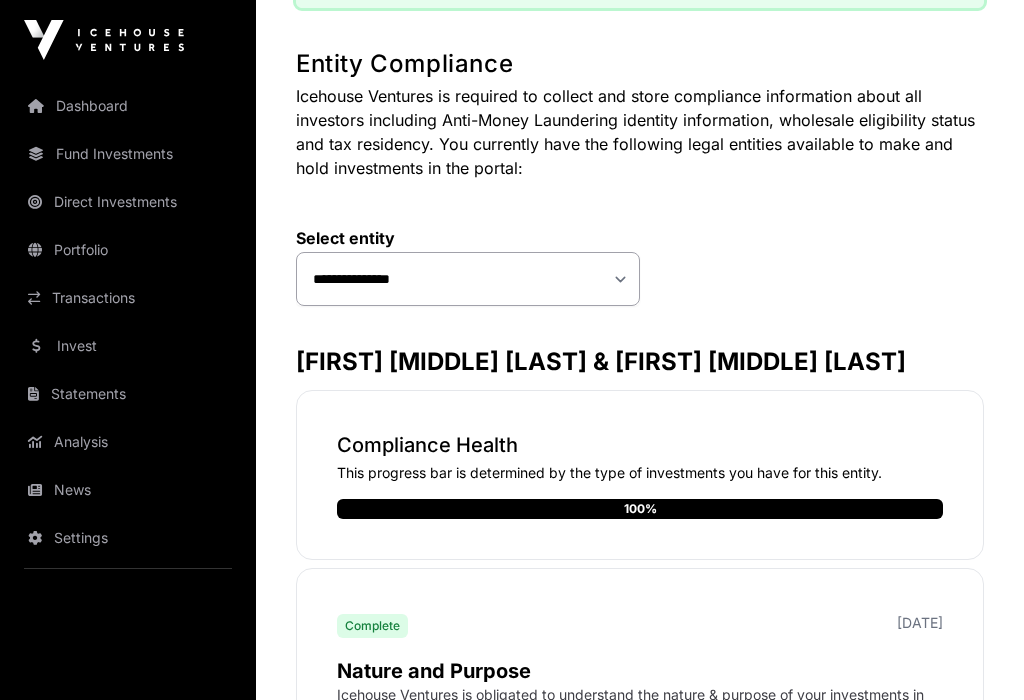 scroll, scrollTop: 190, scrollLeft: 0, axis: vertical 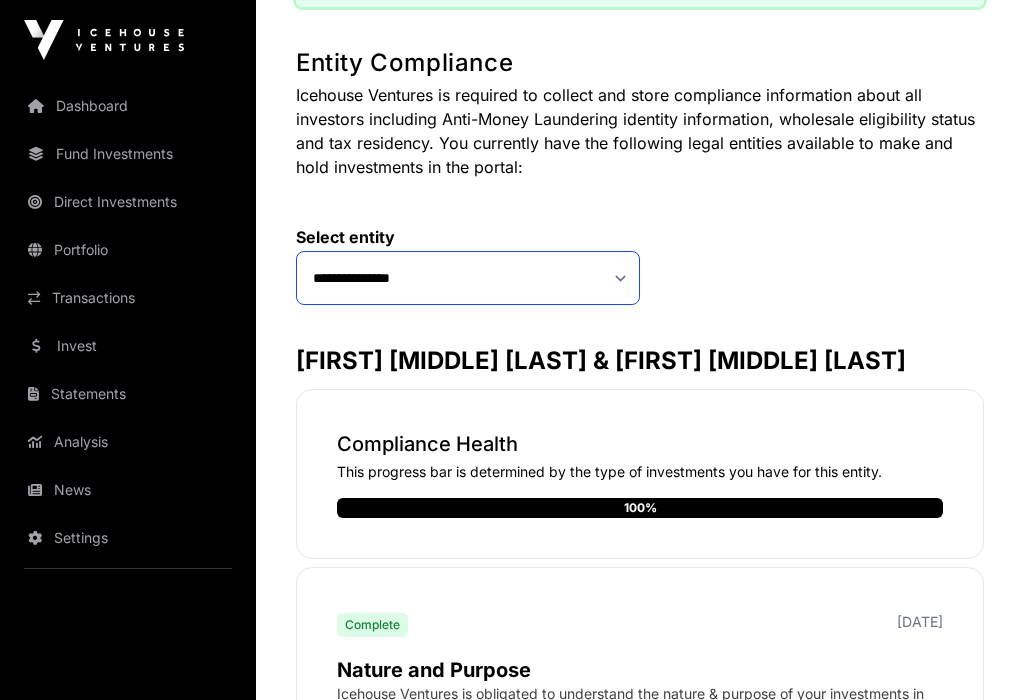 click on "**********" 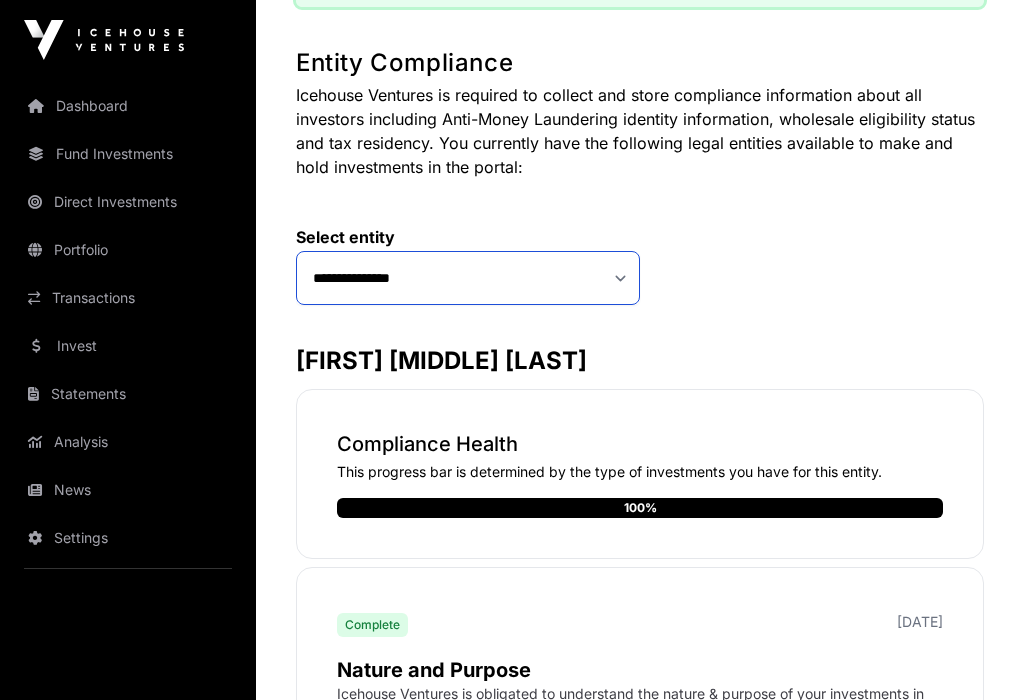 click on "**********" 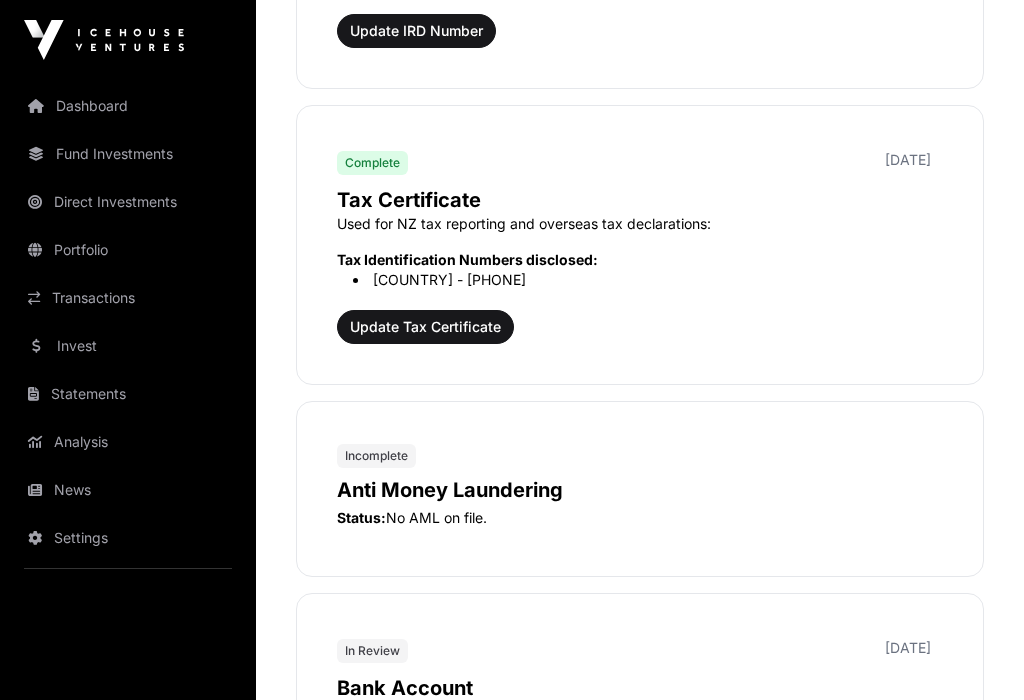 scroll, scrollTop: 2079, scrollLeft: 0, axis: vertical 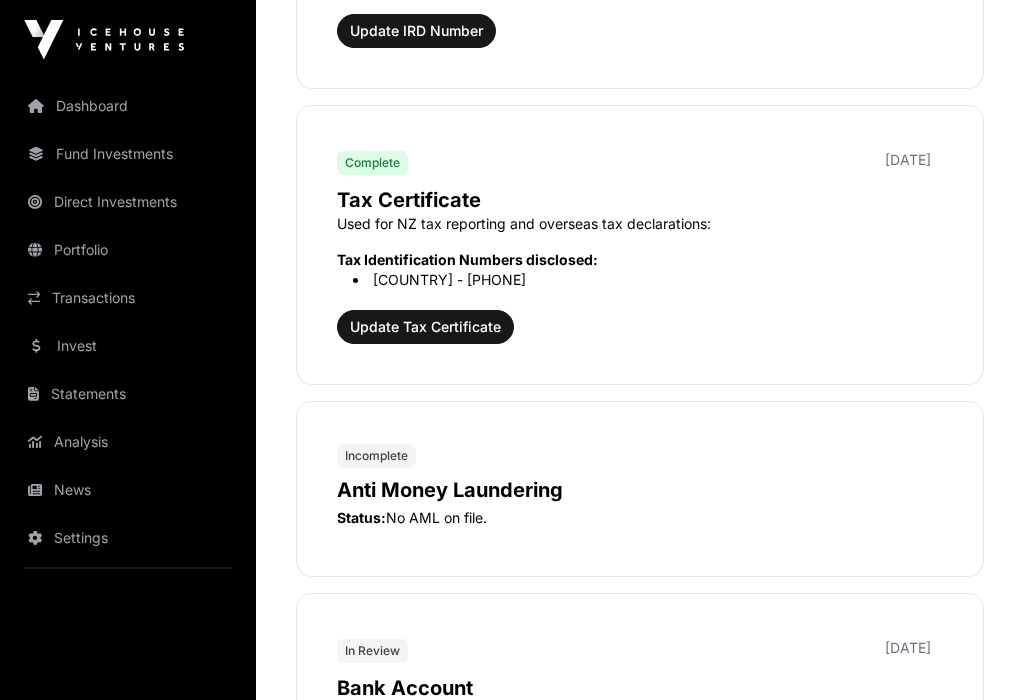 click on "Incomplete" 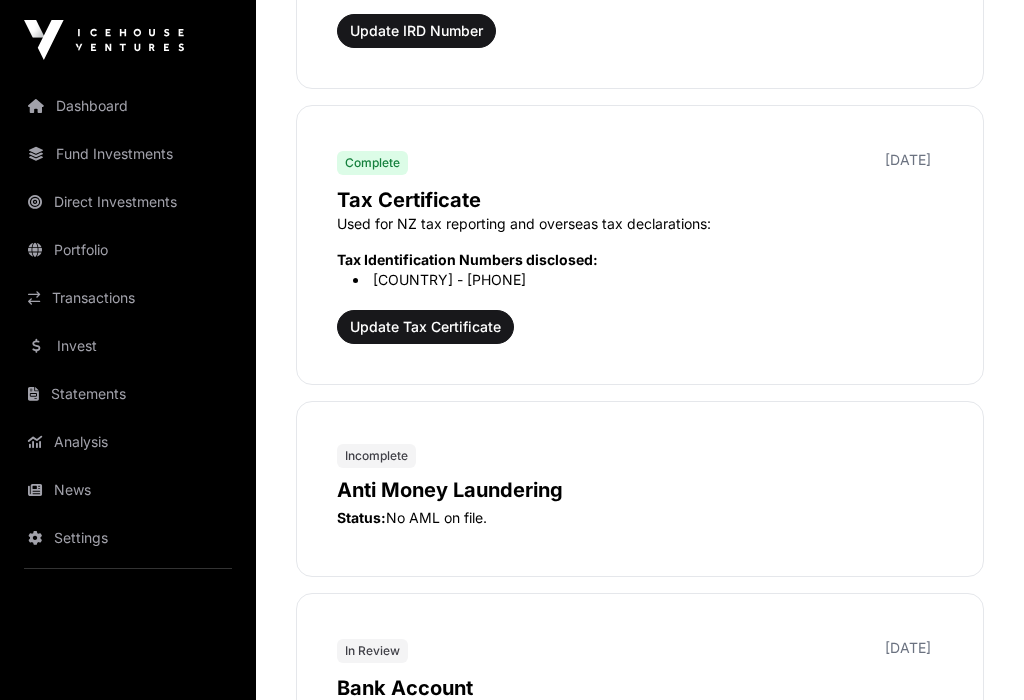 click on "Anti Money Laundering" 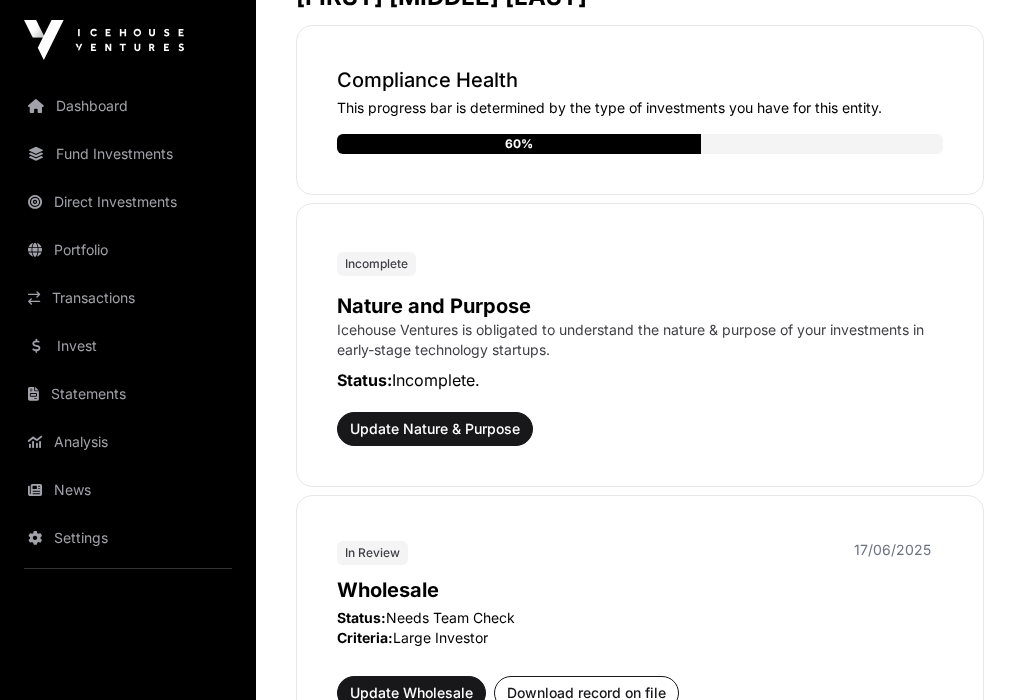 scroll, scrollTop: 549, scrollLeft: 0, axis: vertical 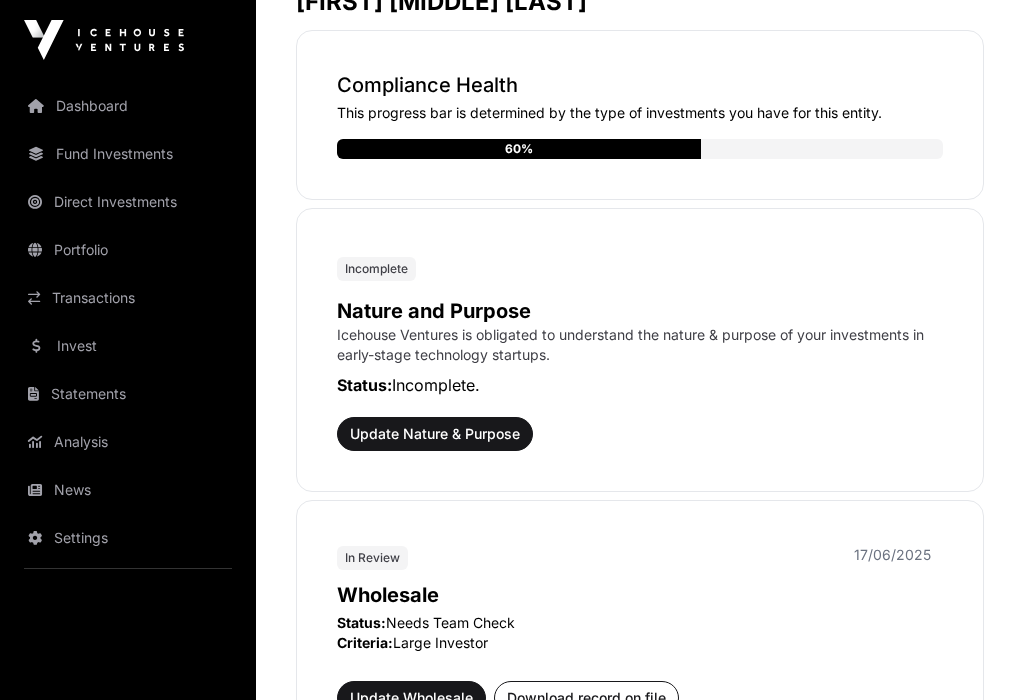 click on "Update Nature & Purpose" 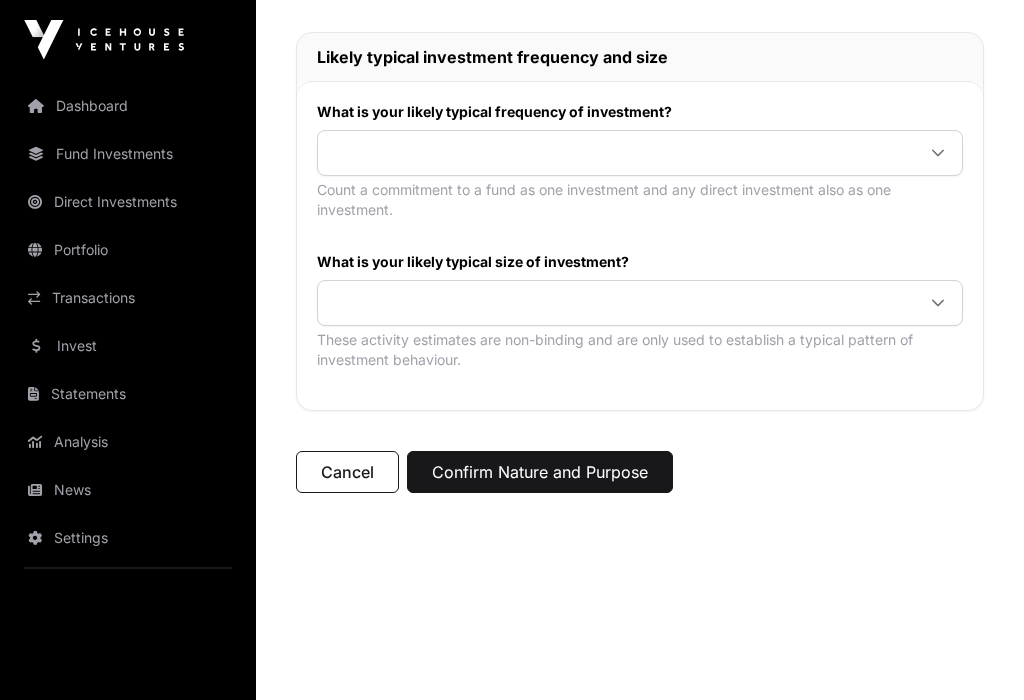 scroll, scrollTop: 930, scrollLeft: 0, axis: vertical 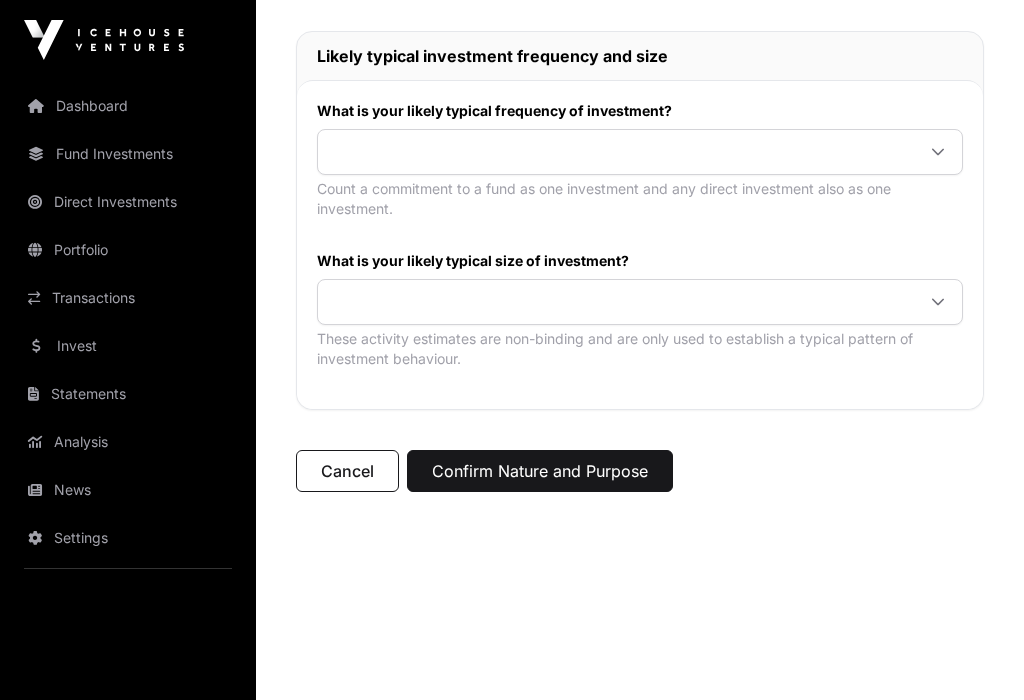 click 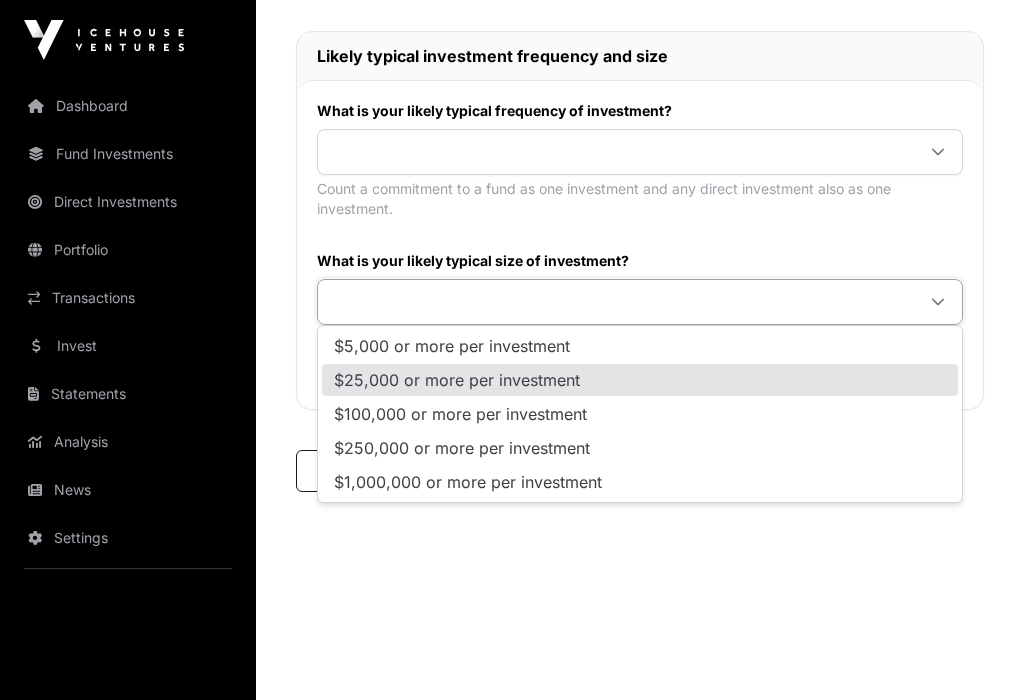 click on "$25,000 or more per investment" 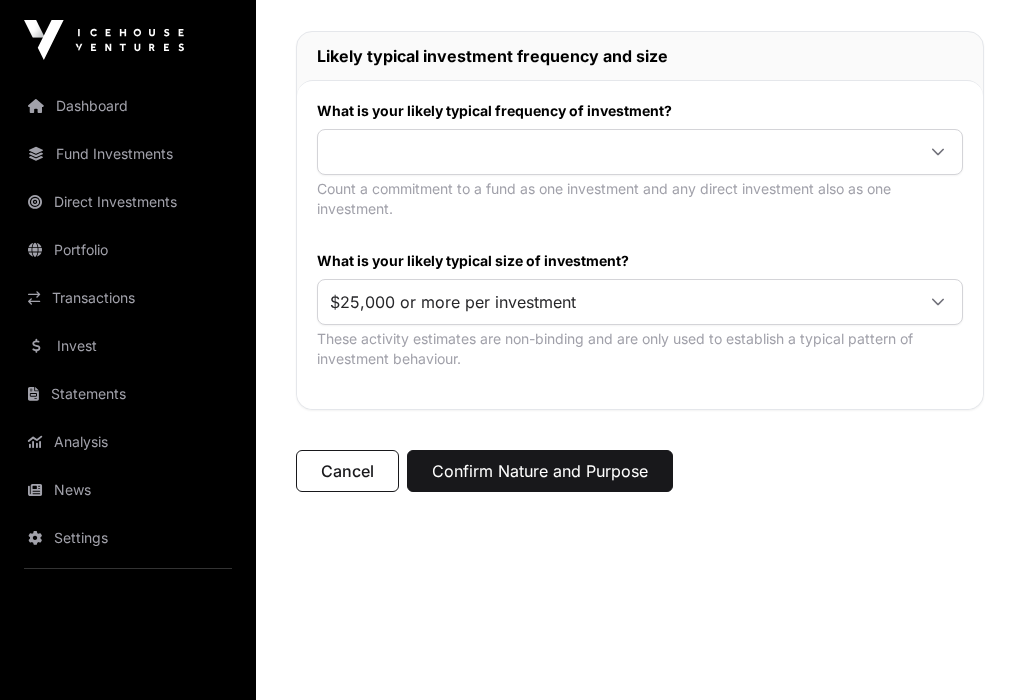 click 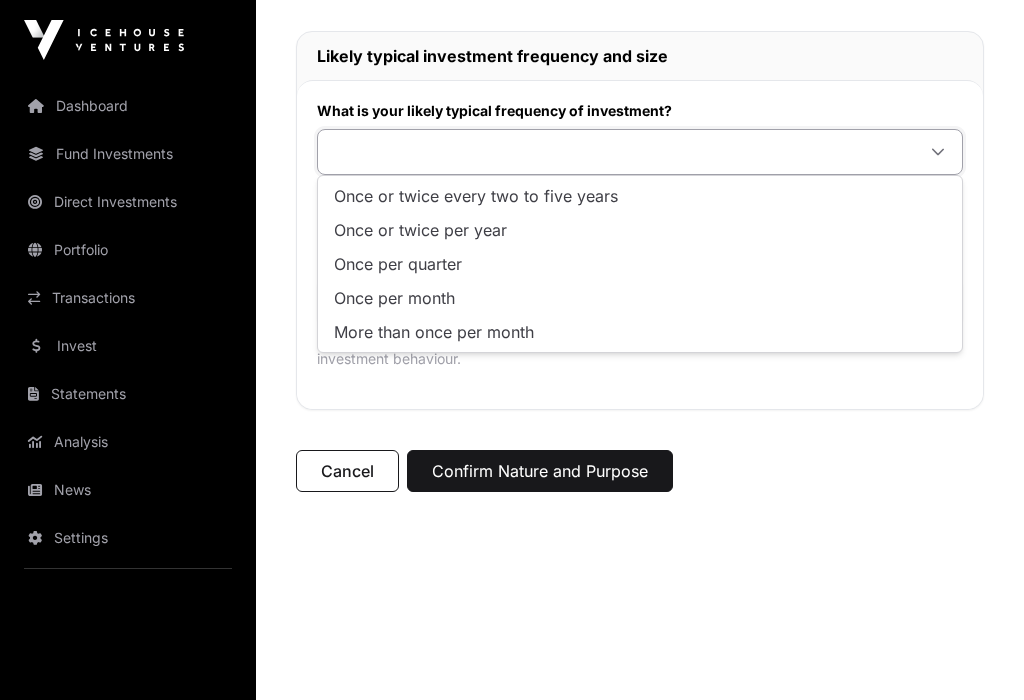 click on "Once or twice every two to five years" 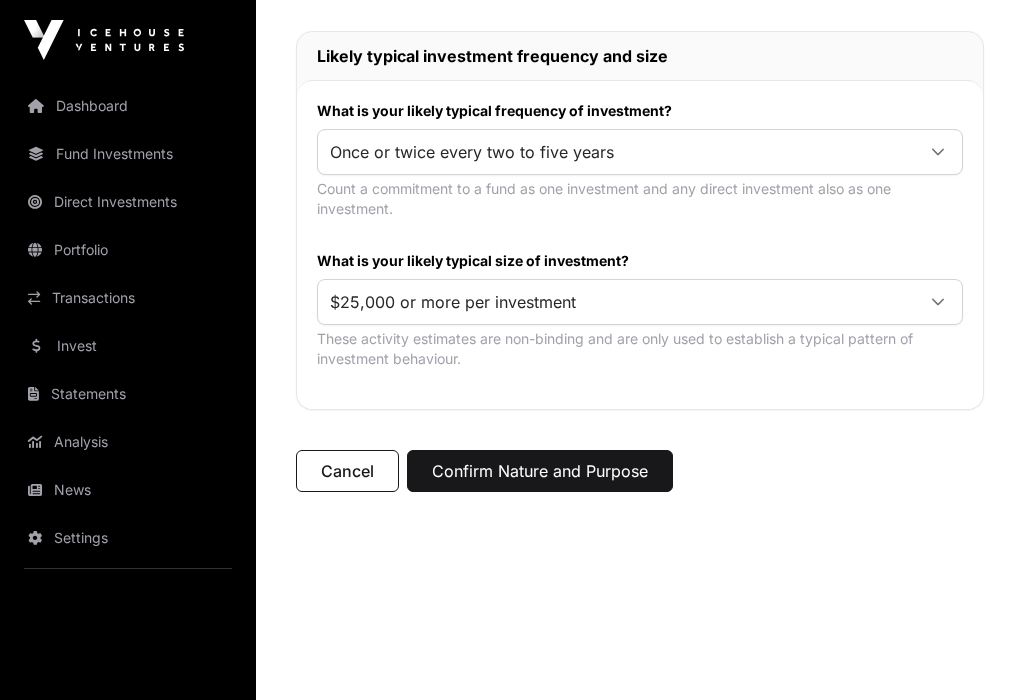 click on "Confirm Nature and Purpose" 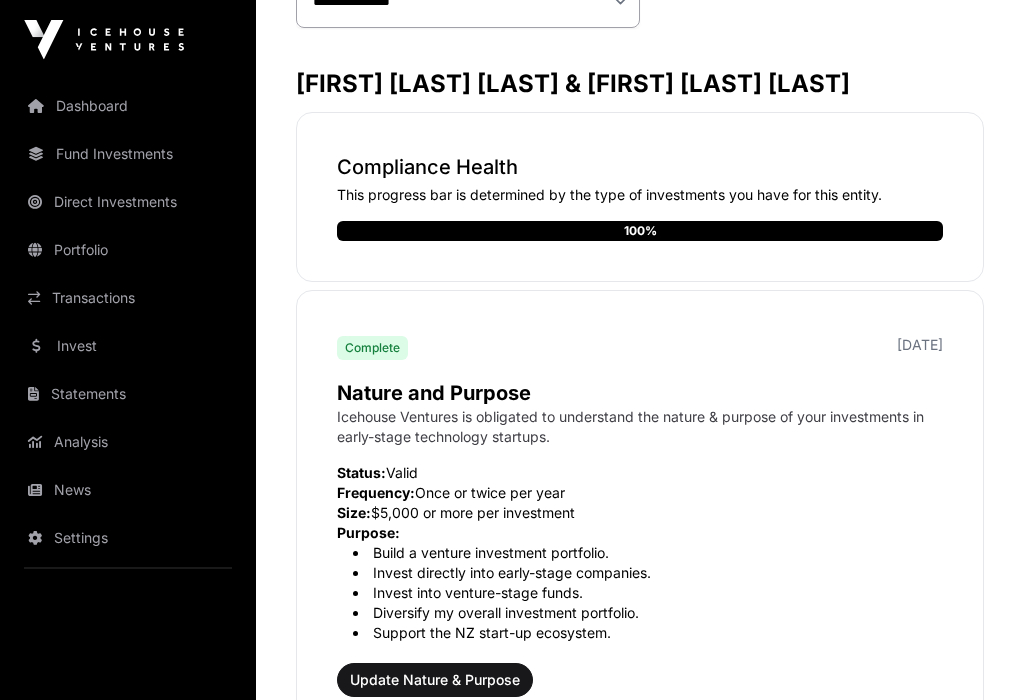 scroll, scrollTop: 0, scrollLeft: 0, axis: both 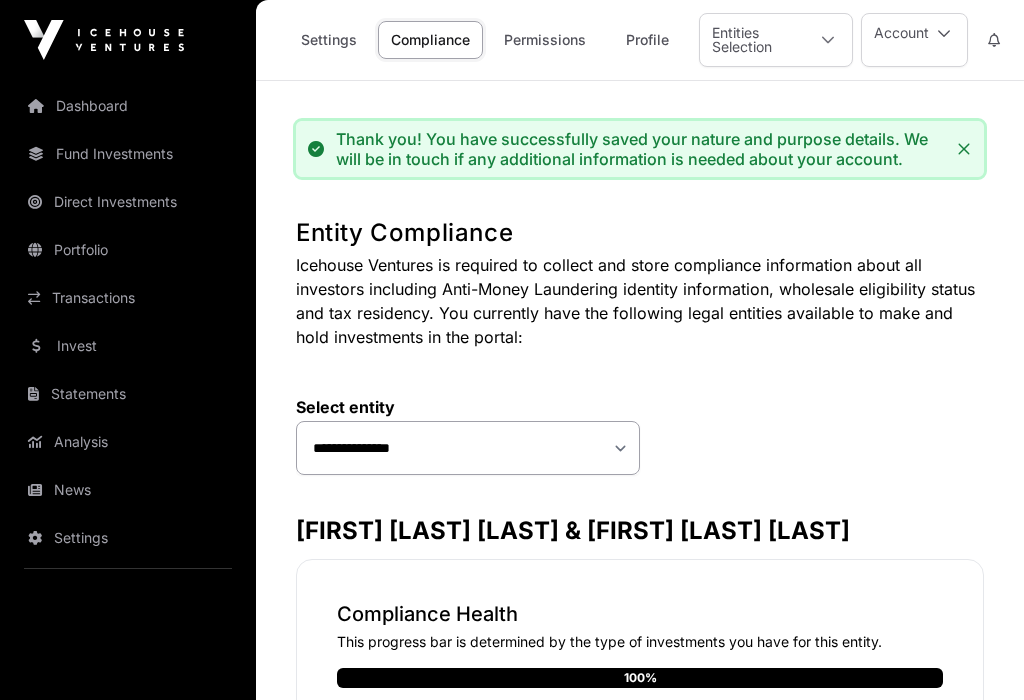 click 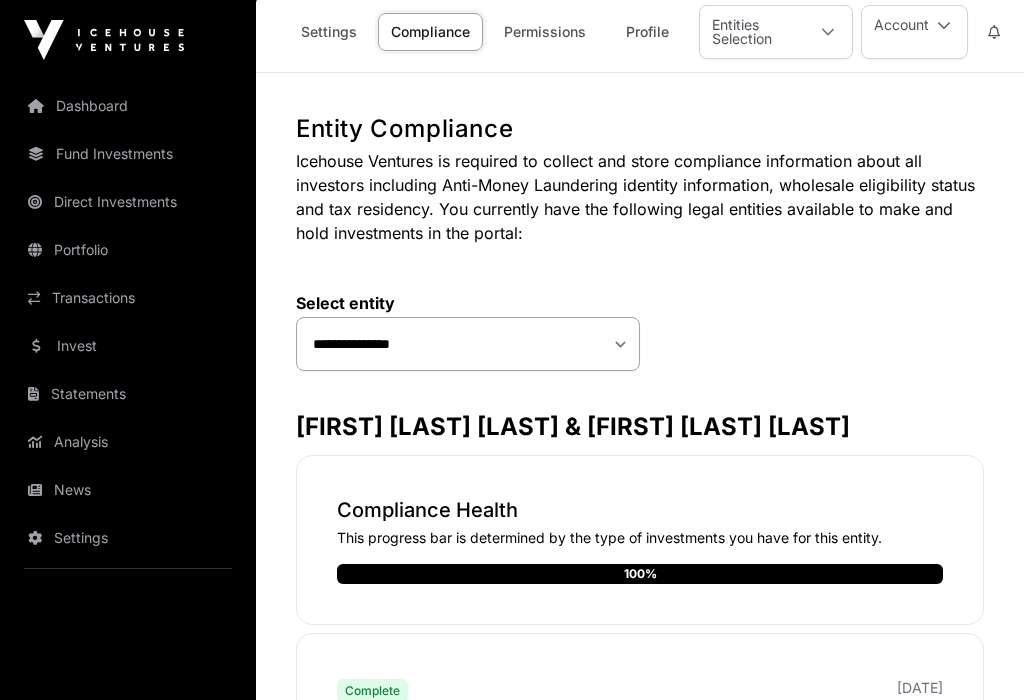 scroll, scrollTop: 0, scrollLeft: 0, axis: both 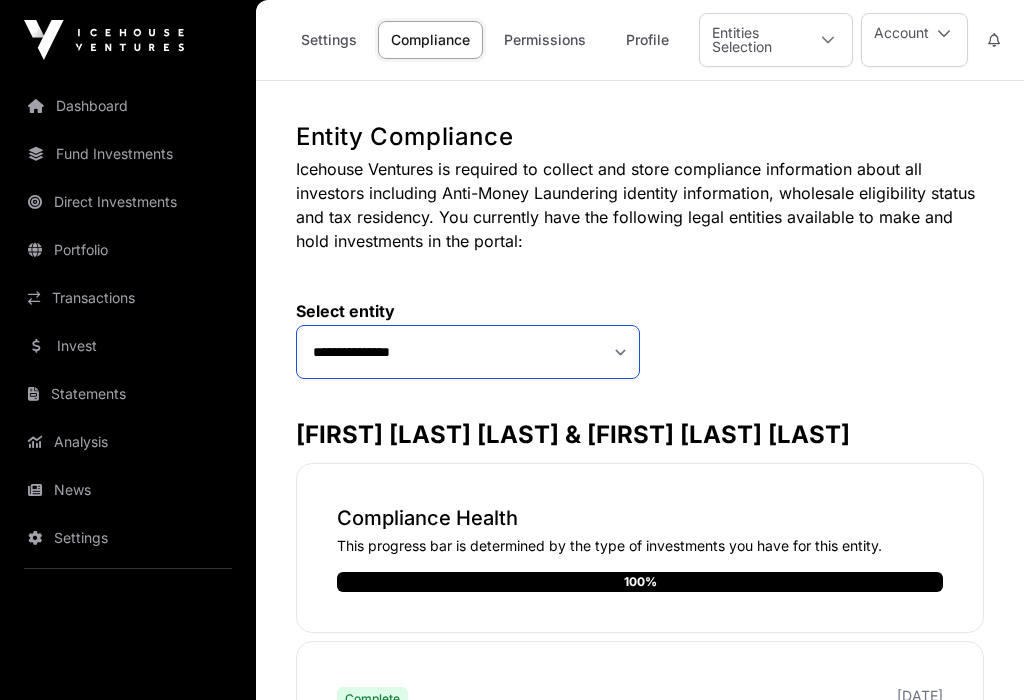 click on "**********" 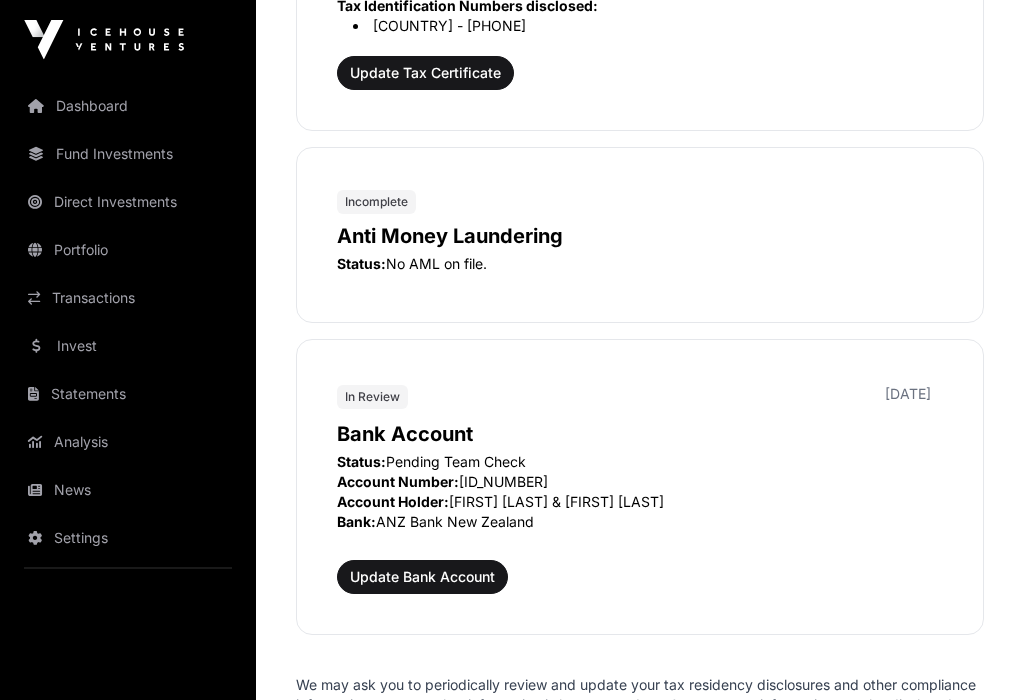 scroll, scrollTop: 2296, scrollLeft: 0, axis: vertical 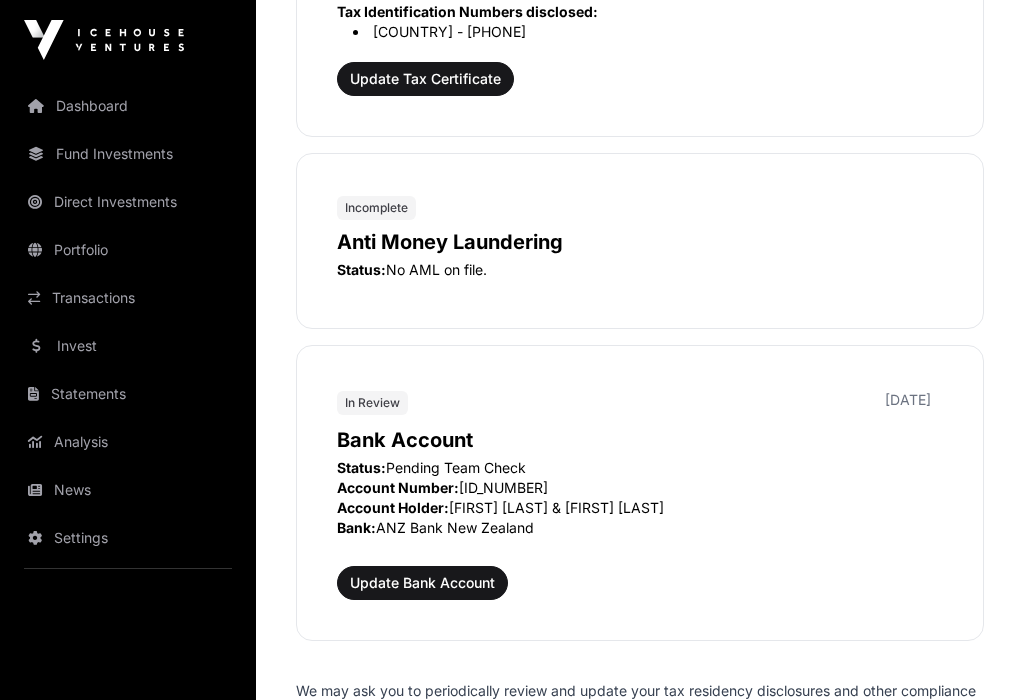 click on "Incomplete" 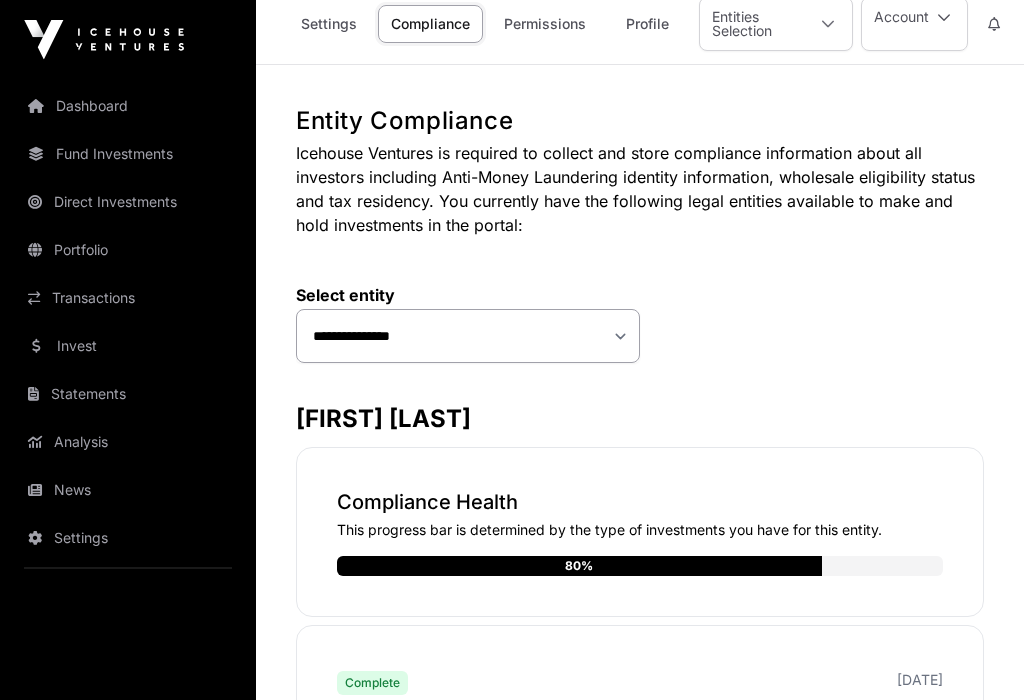 scroll, scrollTop: 0, scrollLeft: 0, axis: both 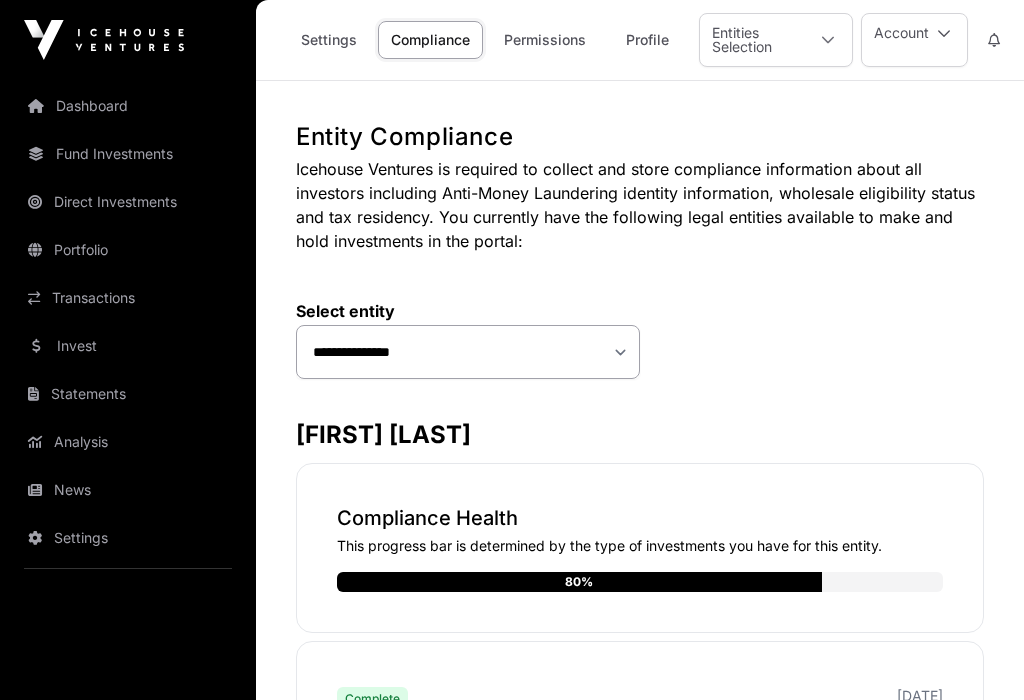 click on "Portfolio" 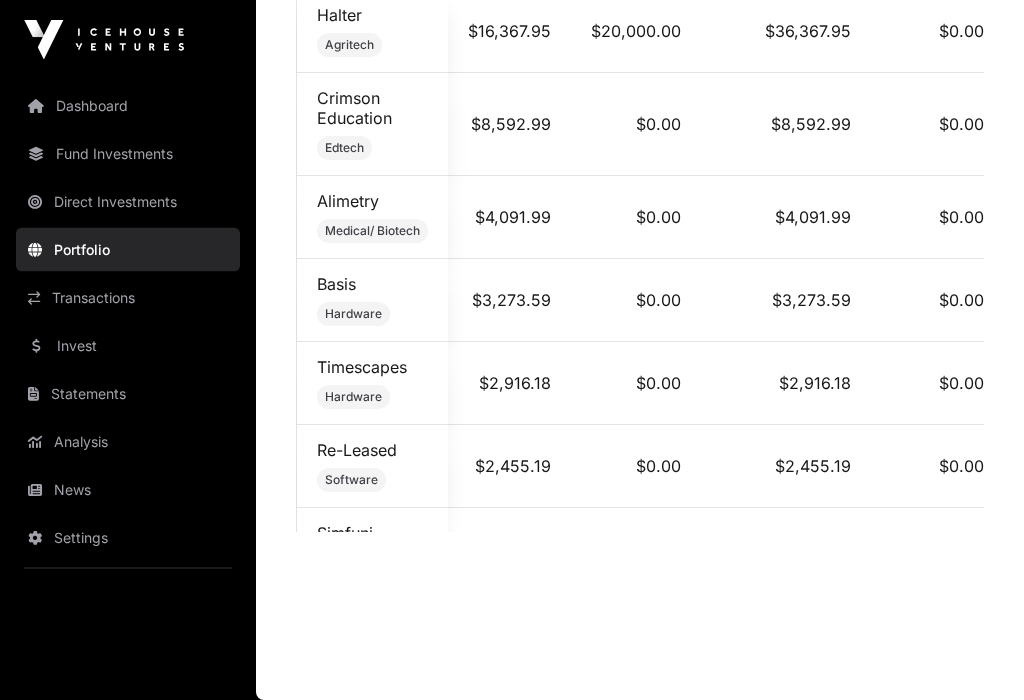 scroll, scrollTop: 1209, scrollLeft: 0, axis: vertical 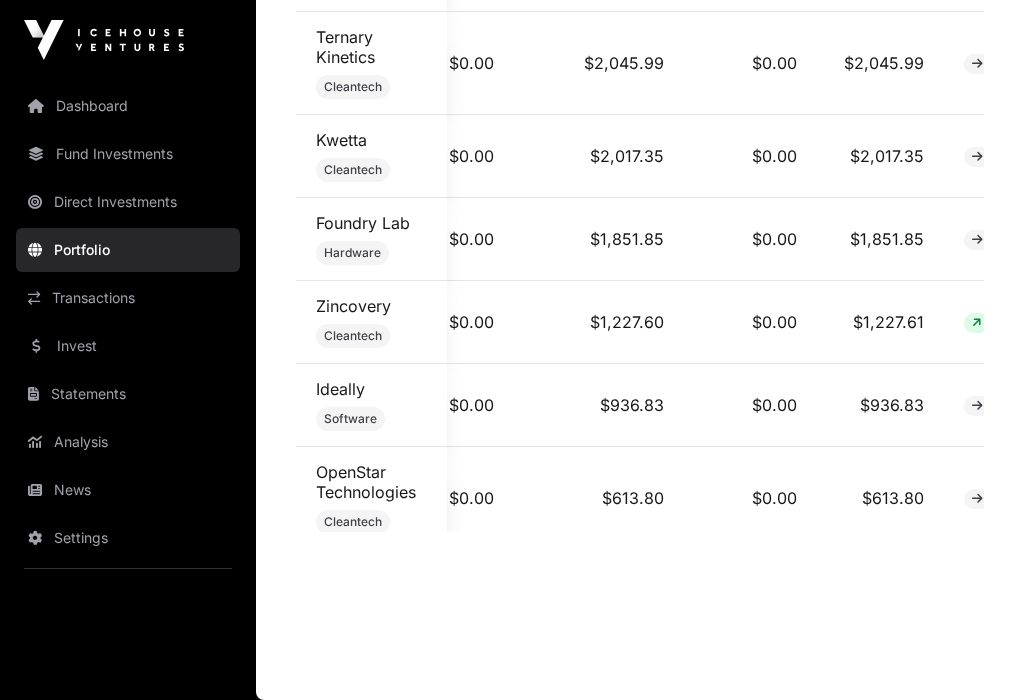 click 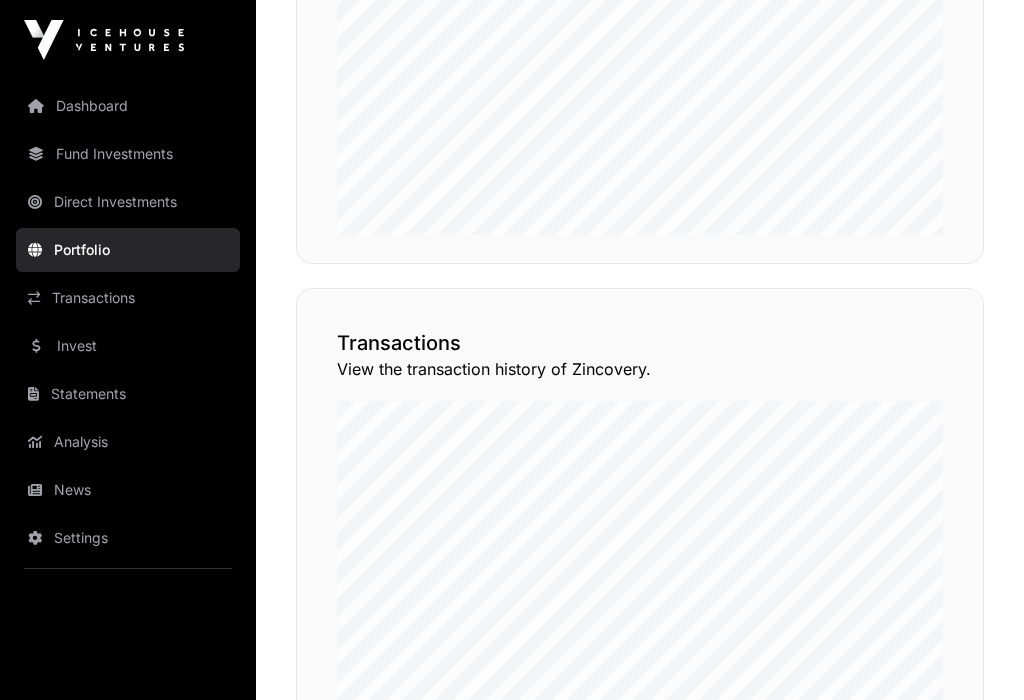 scroll, scrollTop: 1418, scrollLeft: 0, axis: vertical 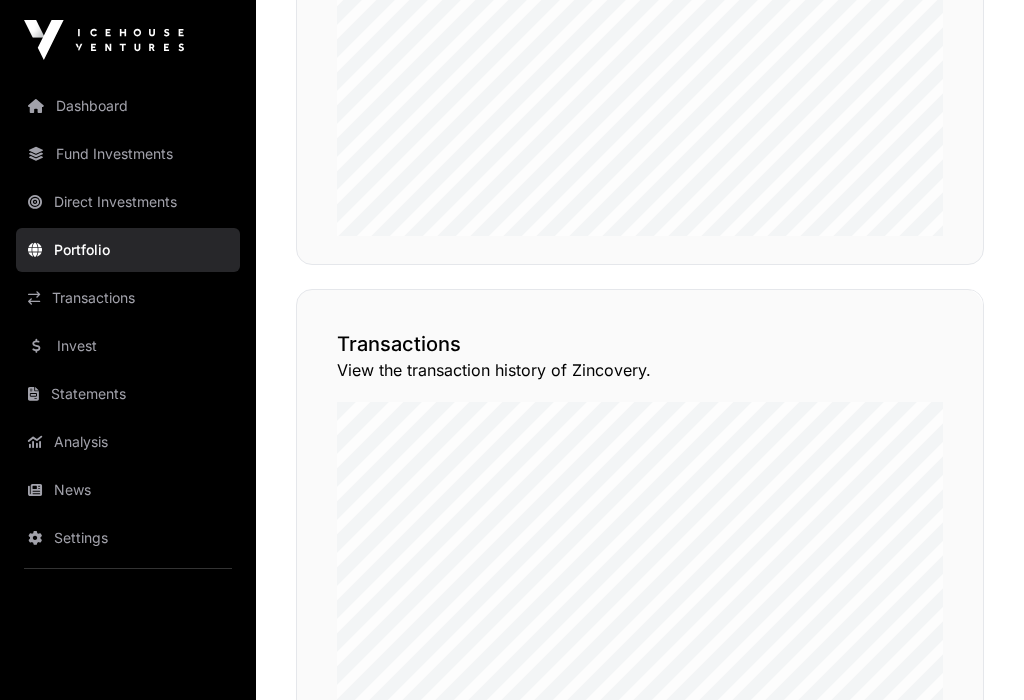 click on "View Transactions" 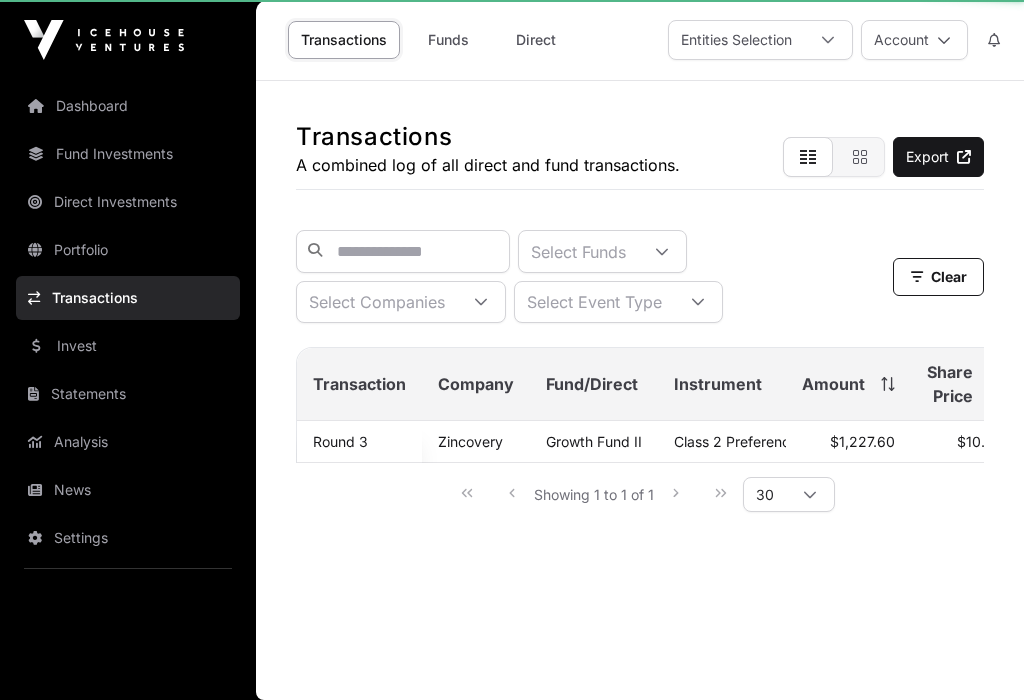 scroll, scrollTop: 25, scrollLeft: 0, axis: vertical 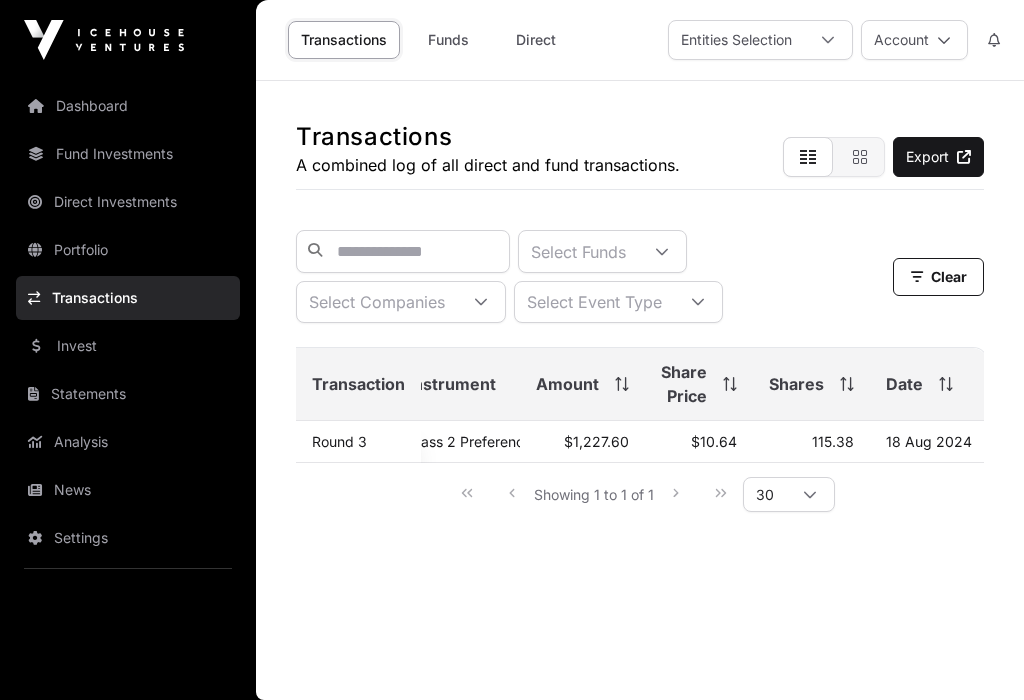 click on "Funds" 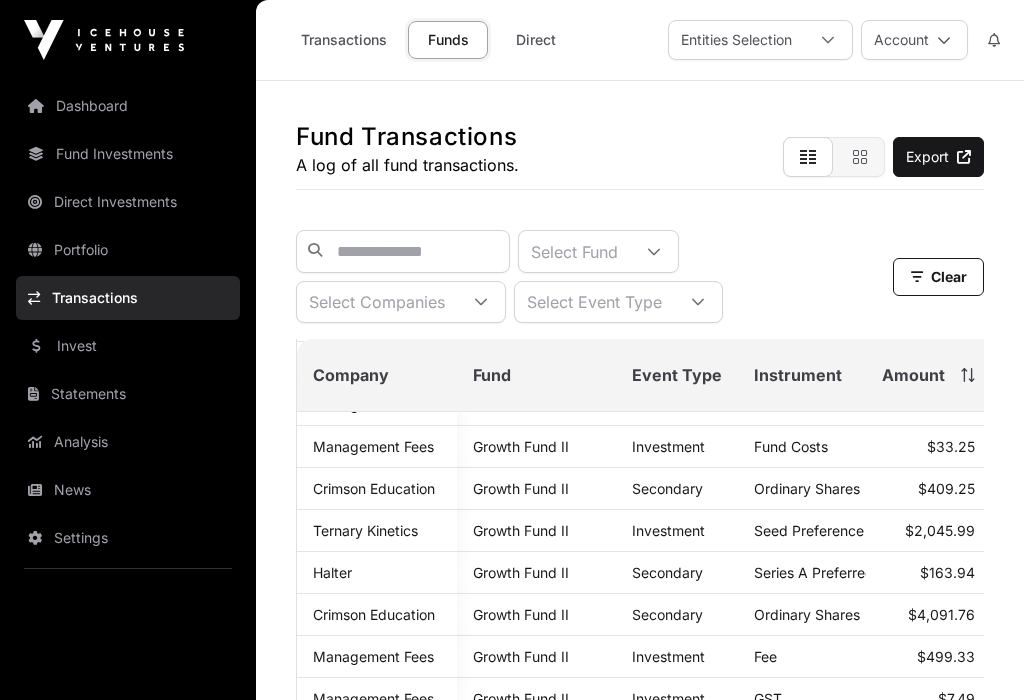 scroll, scrollTop: 405, scrollLeft: -1, axis: both 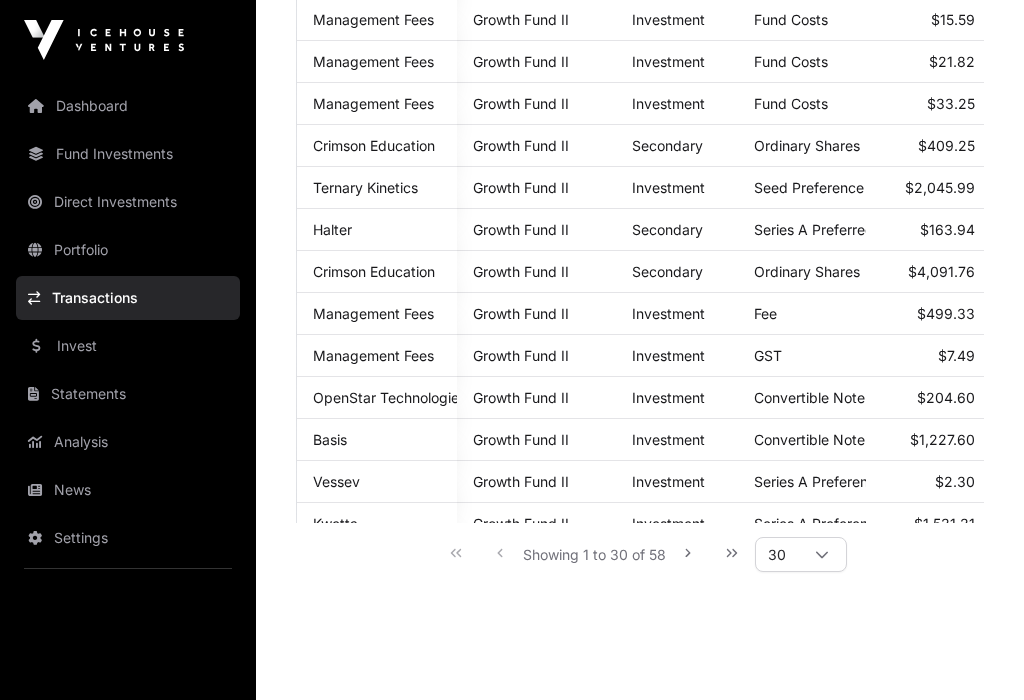 click on "Fund Investments" 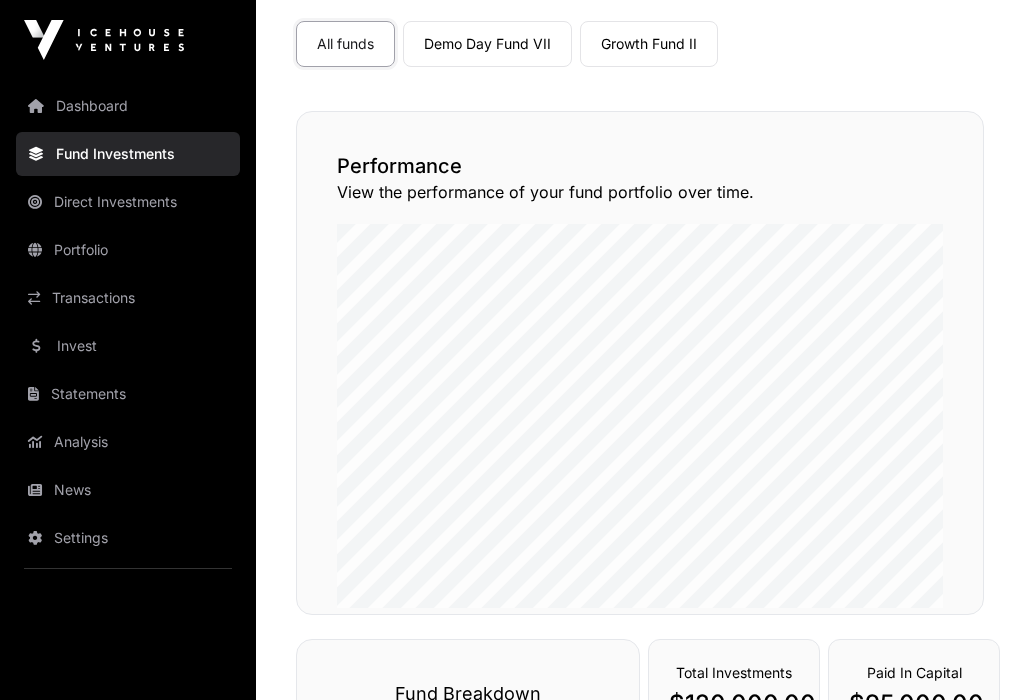 scroll, scrollTop: 0, scrollLeft: 0, axis: both 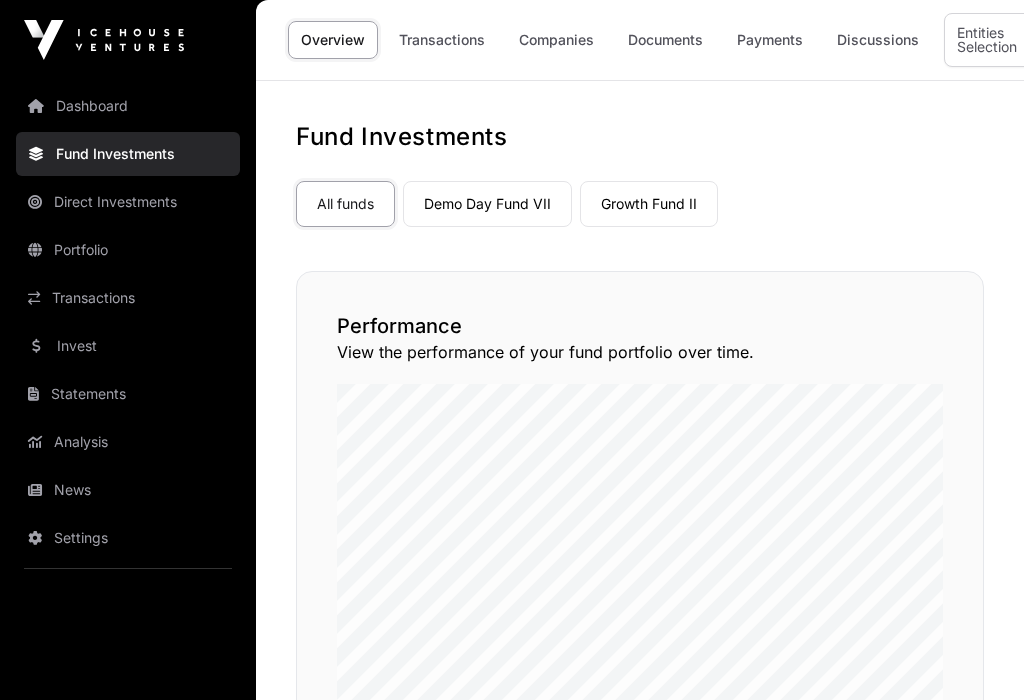 click on "Companies" 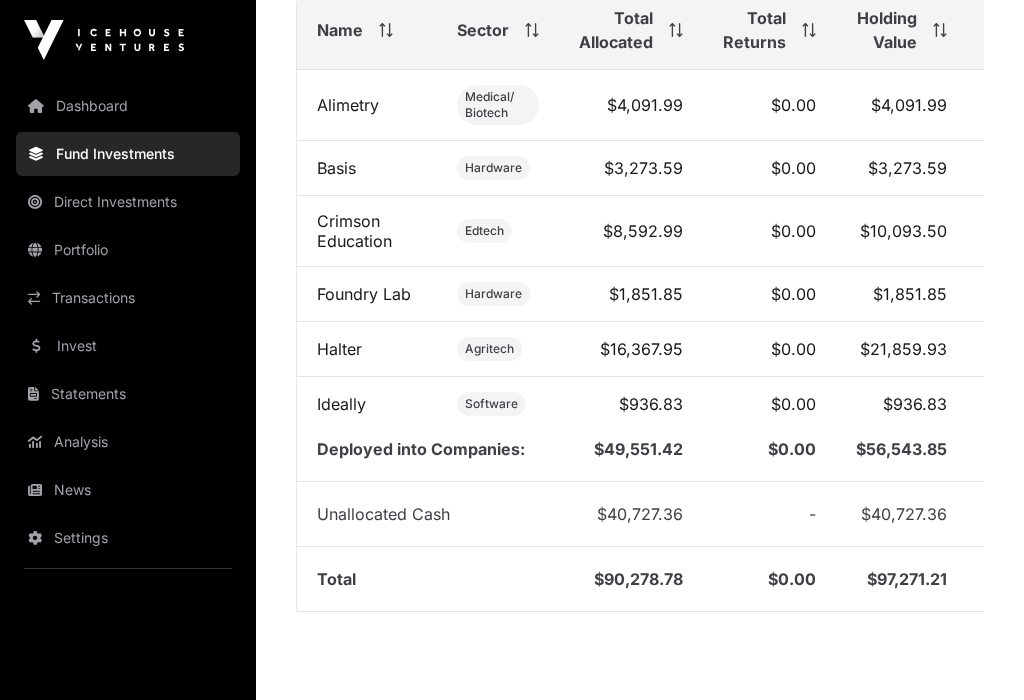 scroll, scrollTop: 984, scrollLeft: 0, axis: vertical 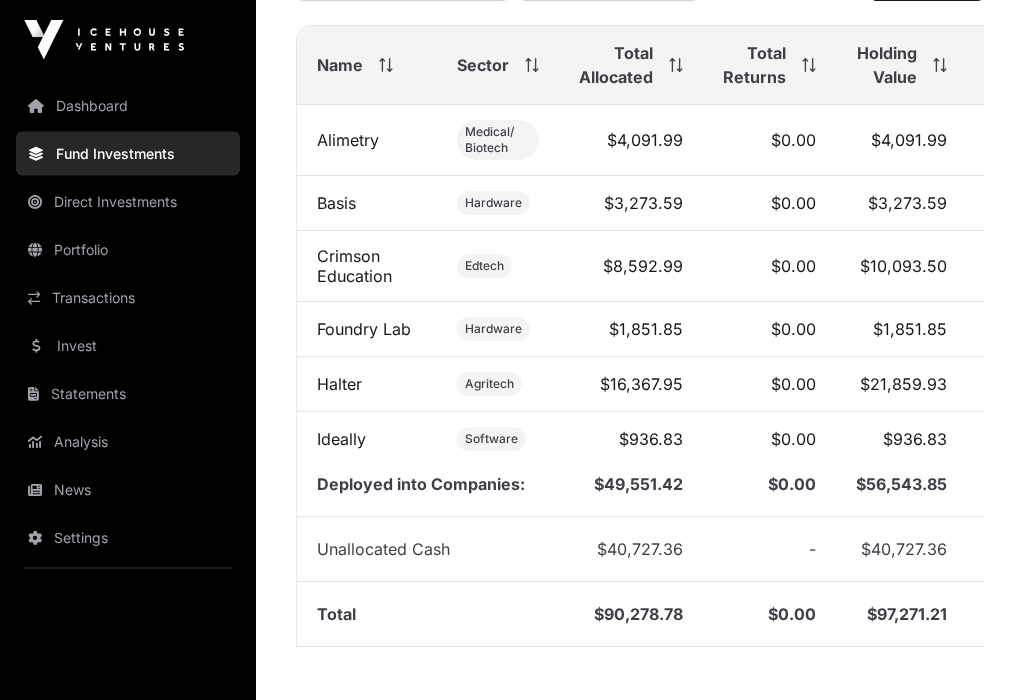 click on "Ideally" 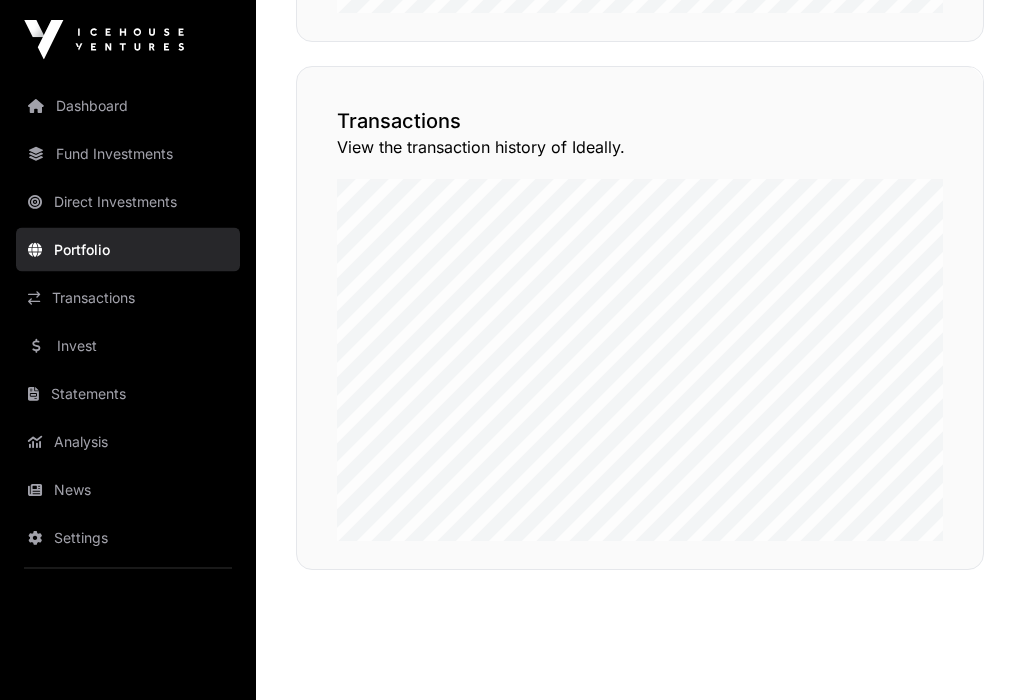scroll, scrollTop: 1667, scrollLeft: 0, axis: vertical 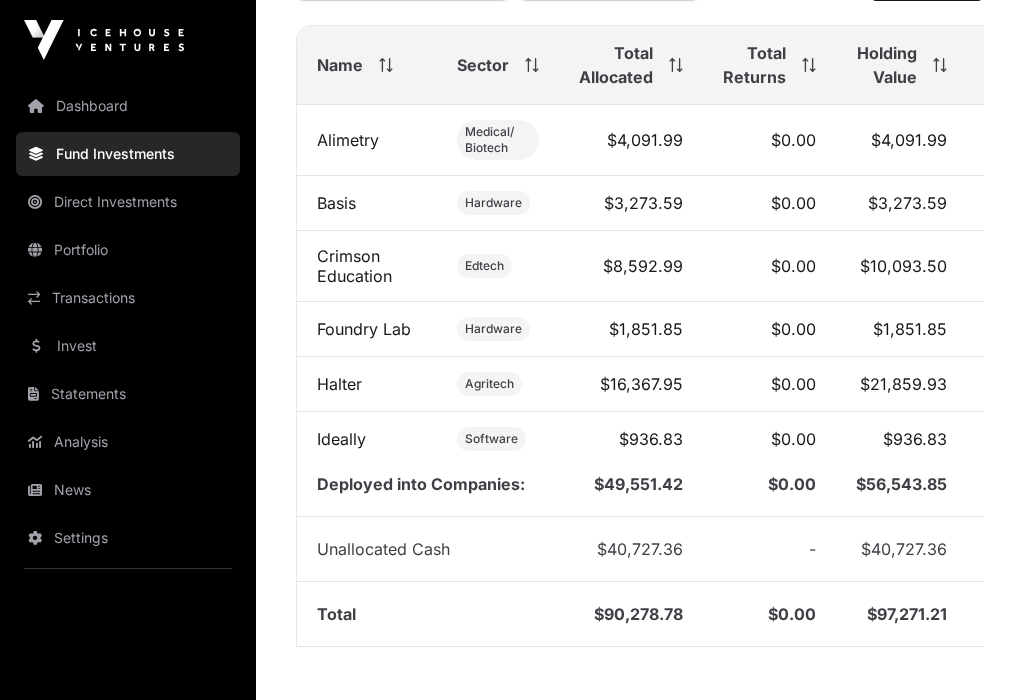 click on "Basis" 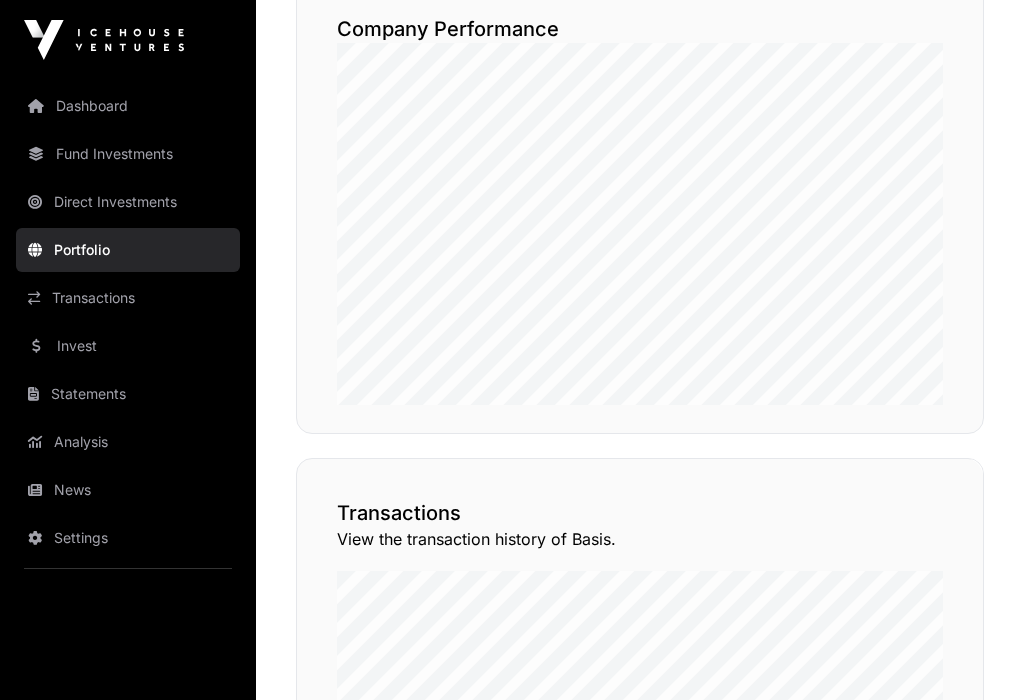 scroll, scrollTop: 1247, scrollLeft: 0, axis: vertical 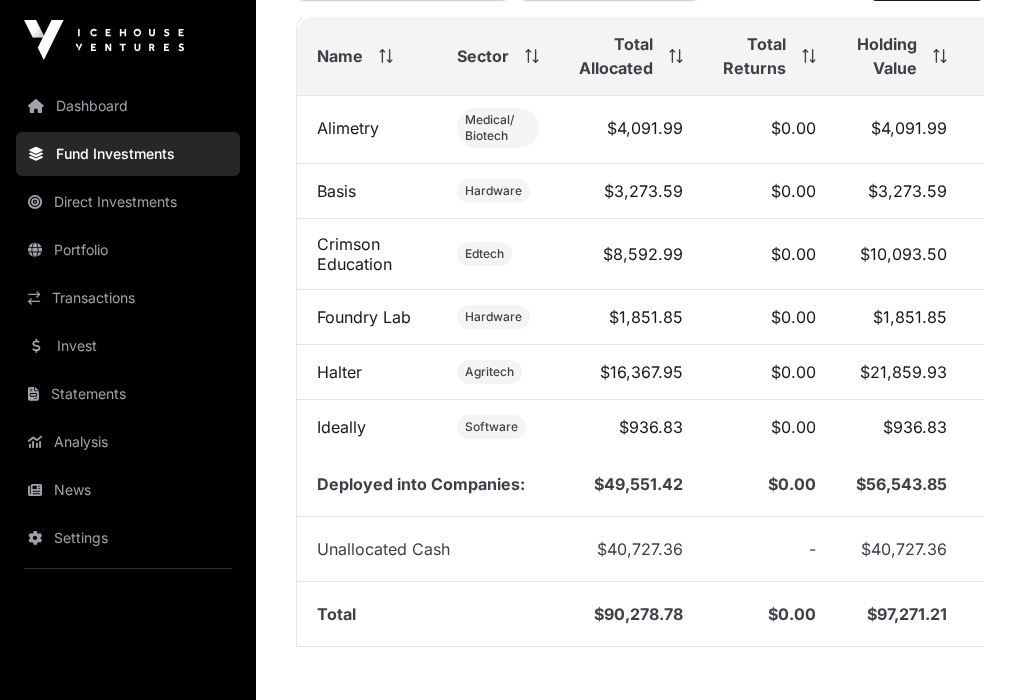 click on "Alimetry" 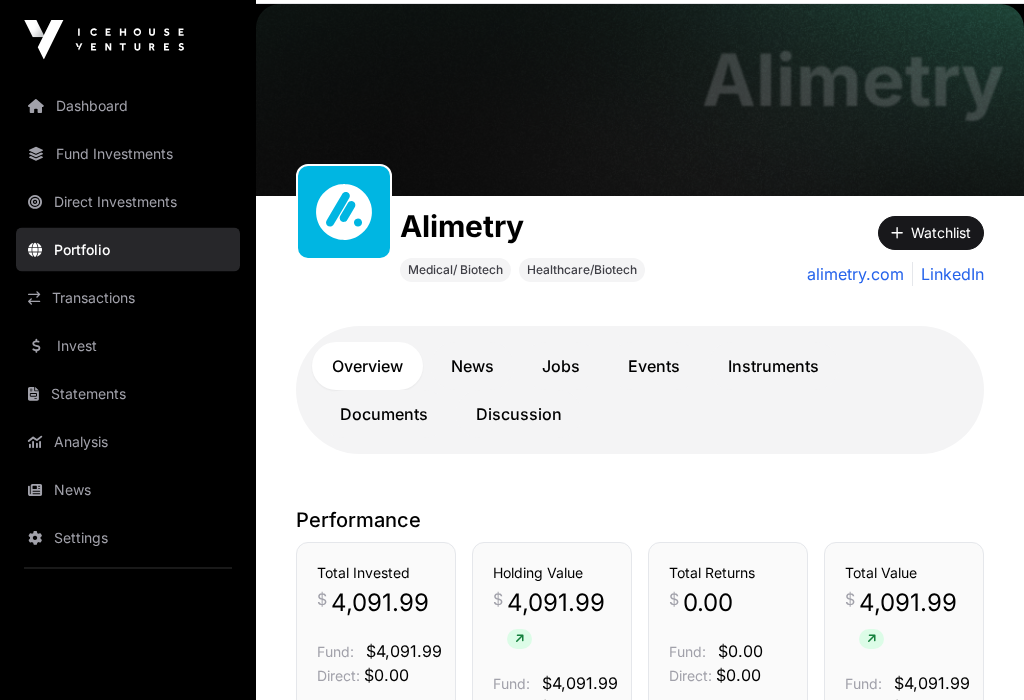 scroll, scrollTop: 0, scrollLeft: 0, axis: both 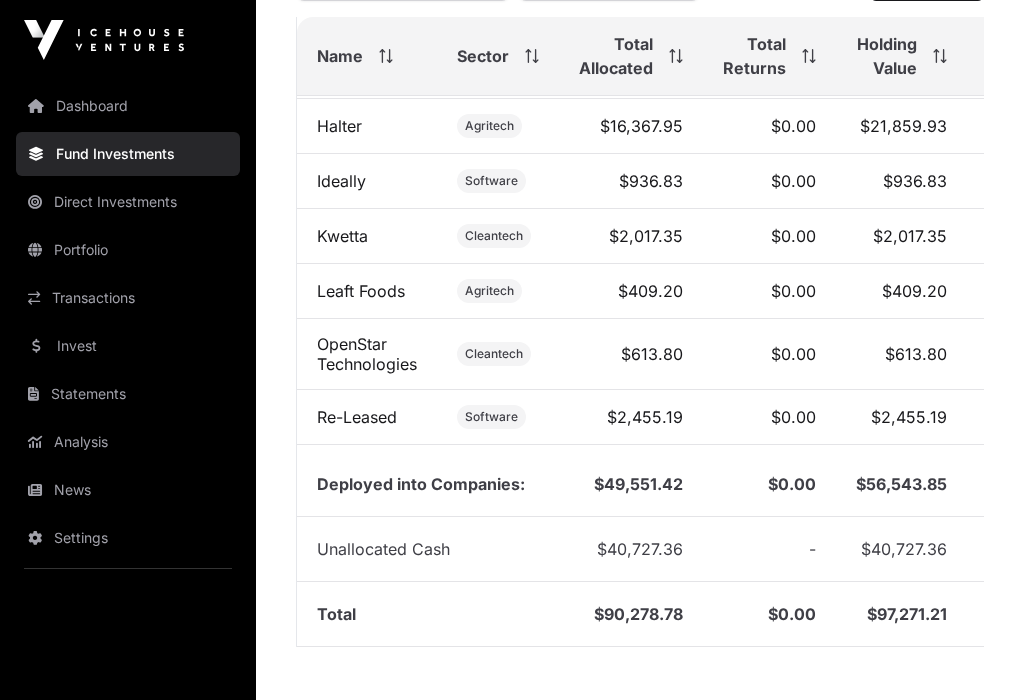 click on "Kwetta" 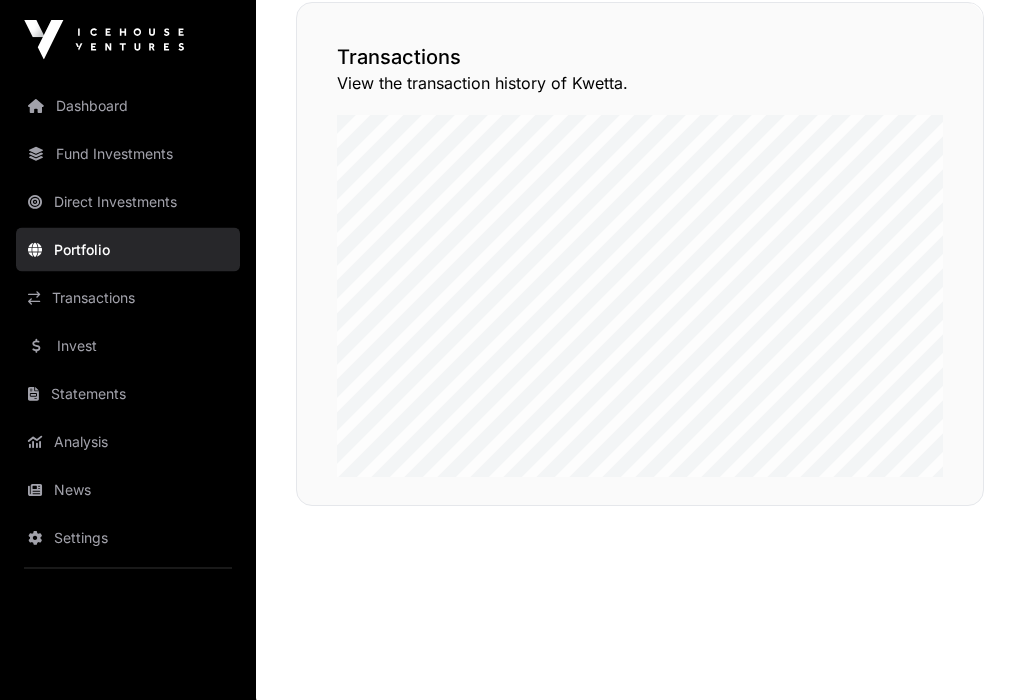 scroll, scrollTop: 1711, scrollLeft: 0, axis: vertical 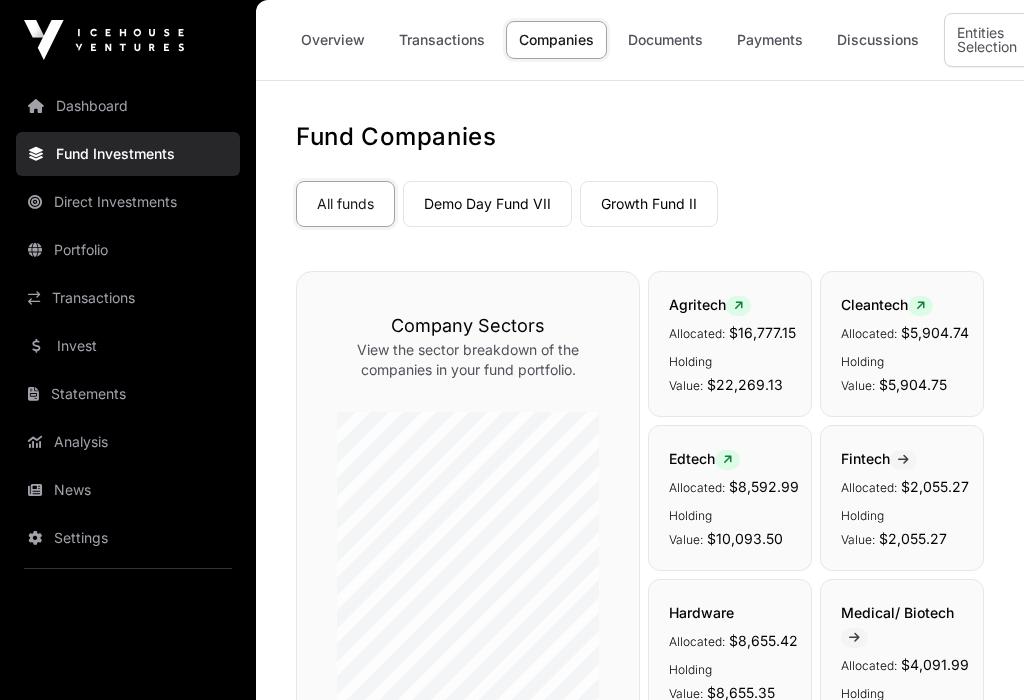 click on "Growth Fund II" 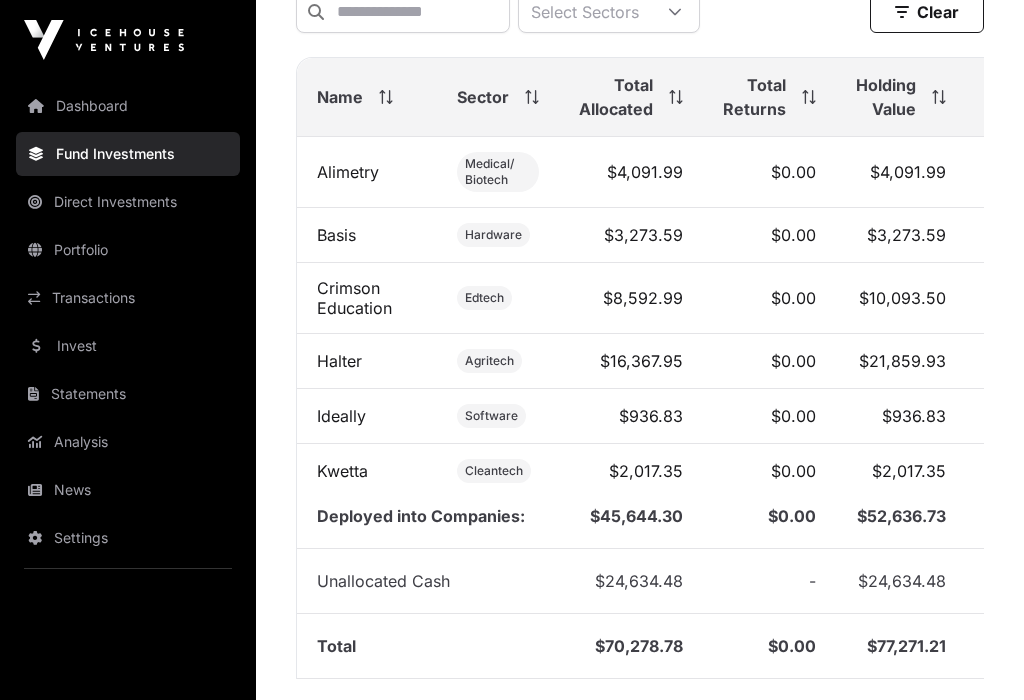 scroll, scrollTop: 810, scrollLeft: 0, axis: vertical 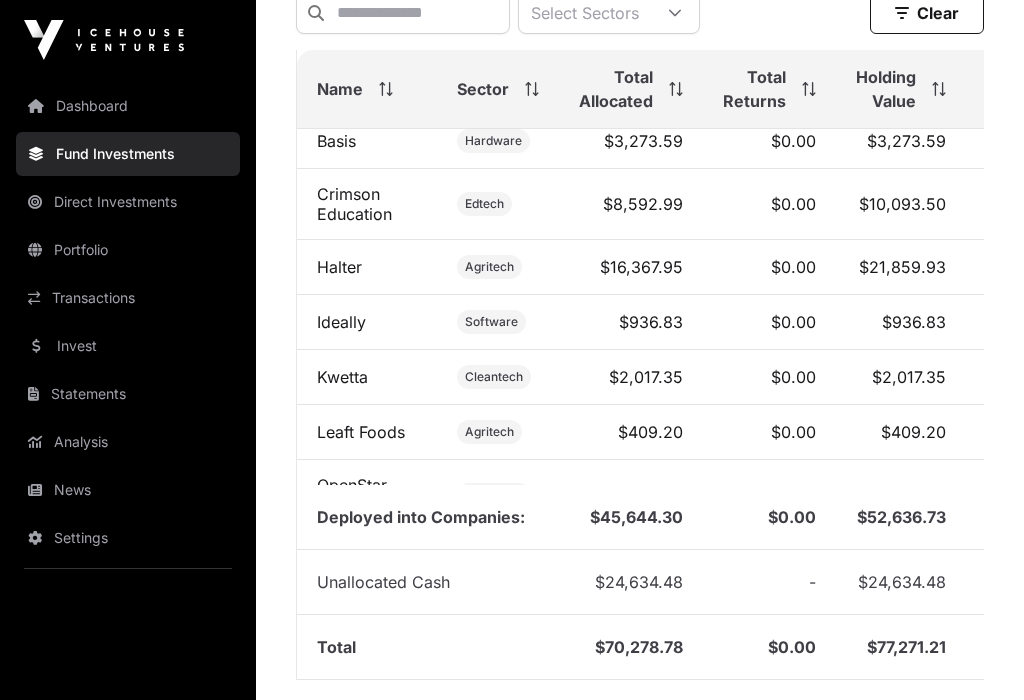 click on "Leaft Foods" 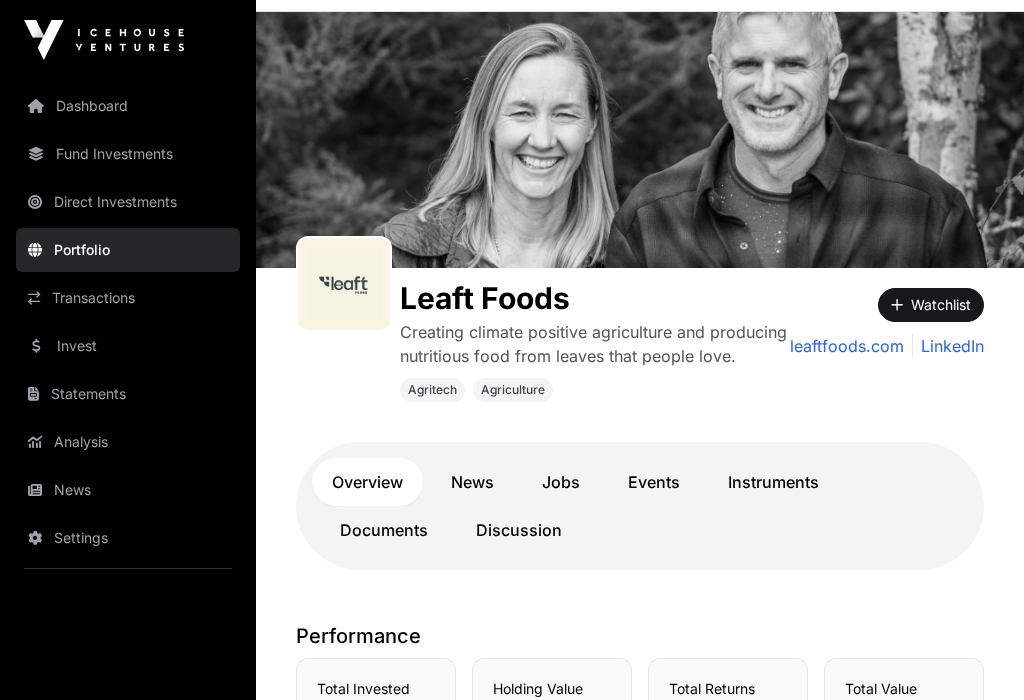 scroll, scrollTop: 0, scrollLeft: 0, axis: both 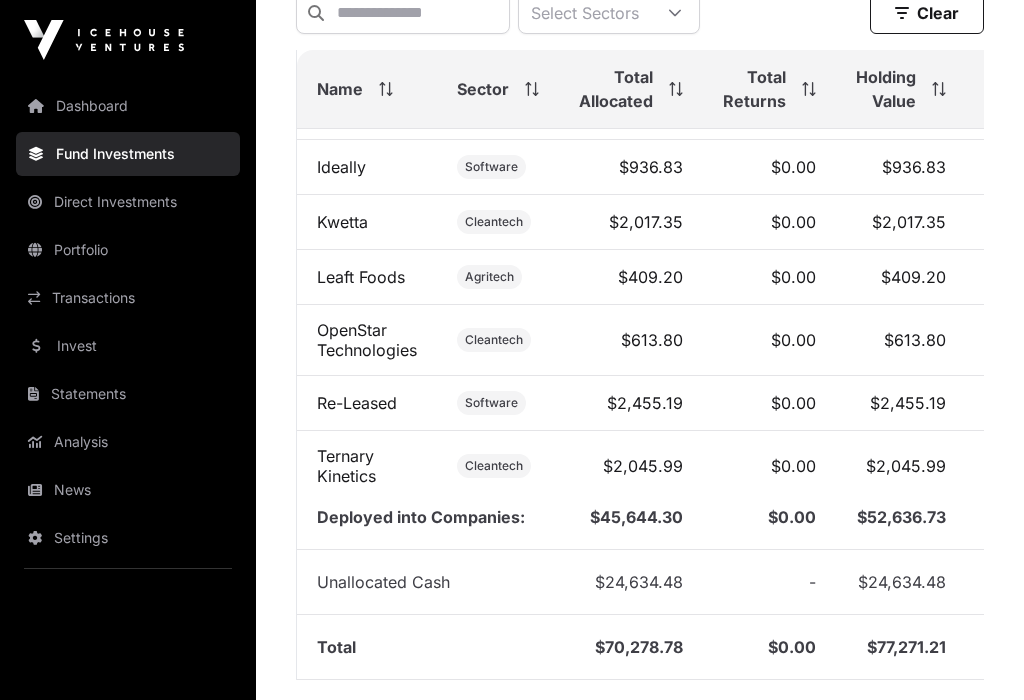 click on "OpenStar Technologies" 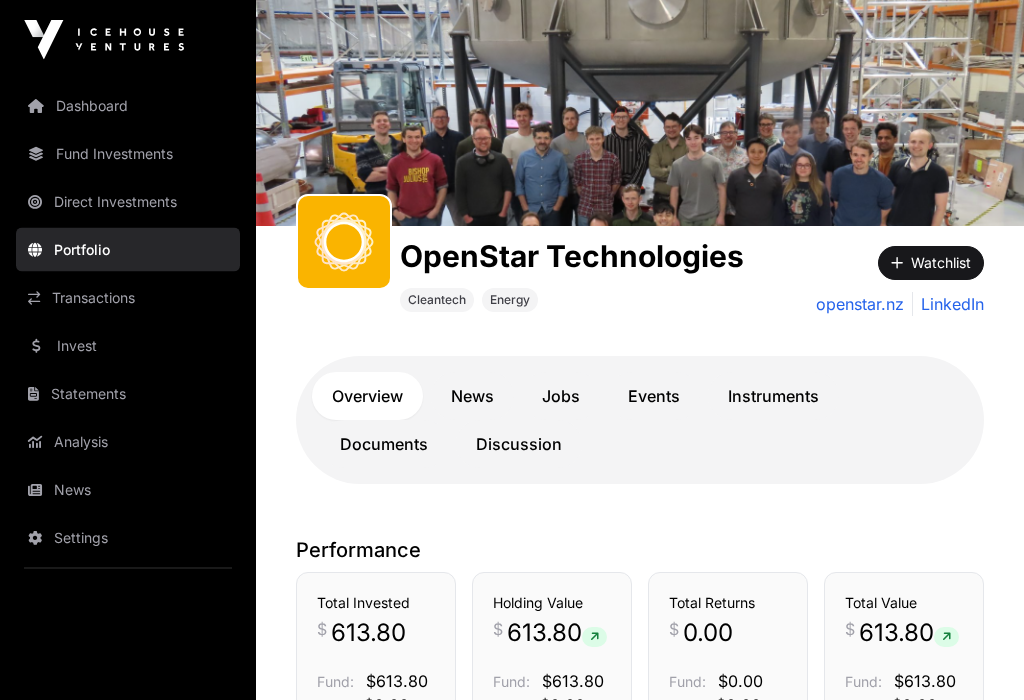 scroll, scrollTop: 0, scrollLeft: 0, axis: both 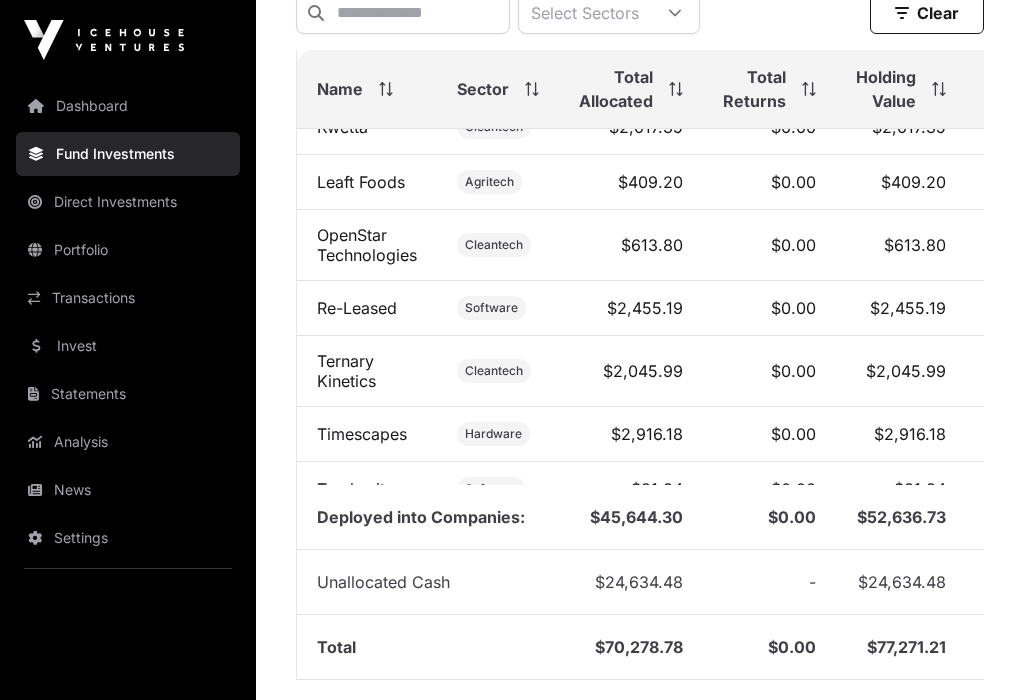 click on "Re-Leased" 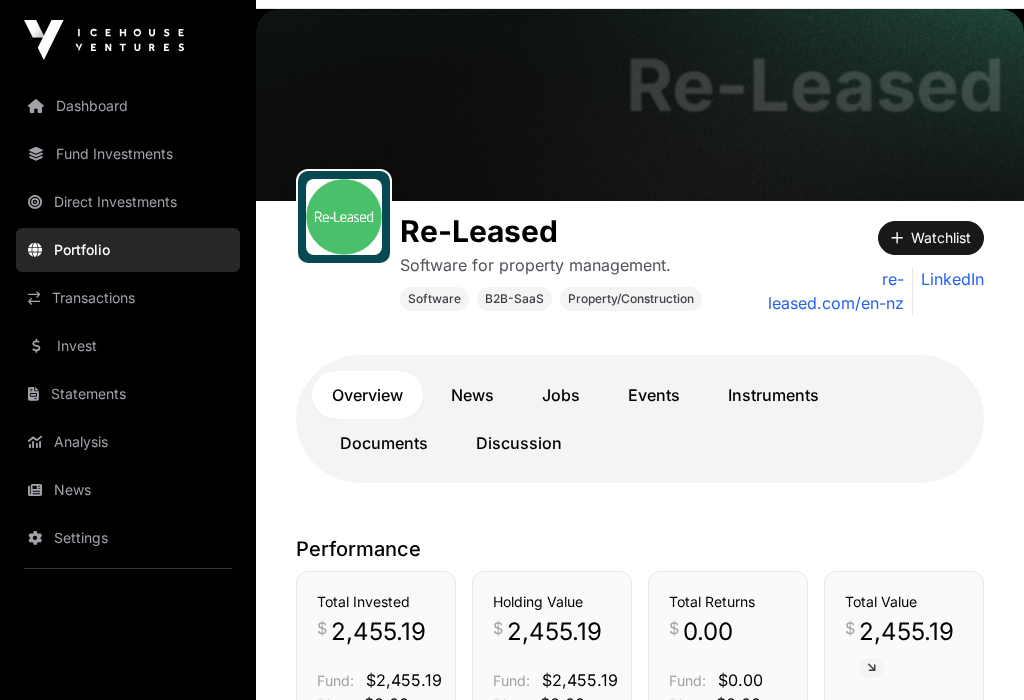 scroll, scrollTop: 73, scrollLeft: 0, axis: vertical 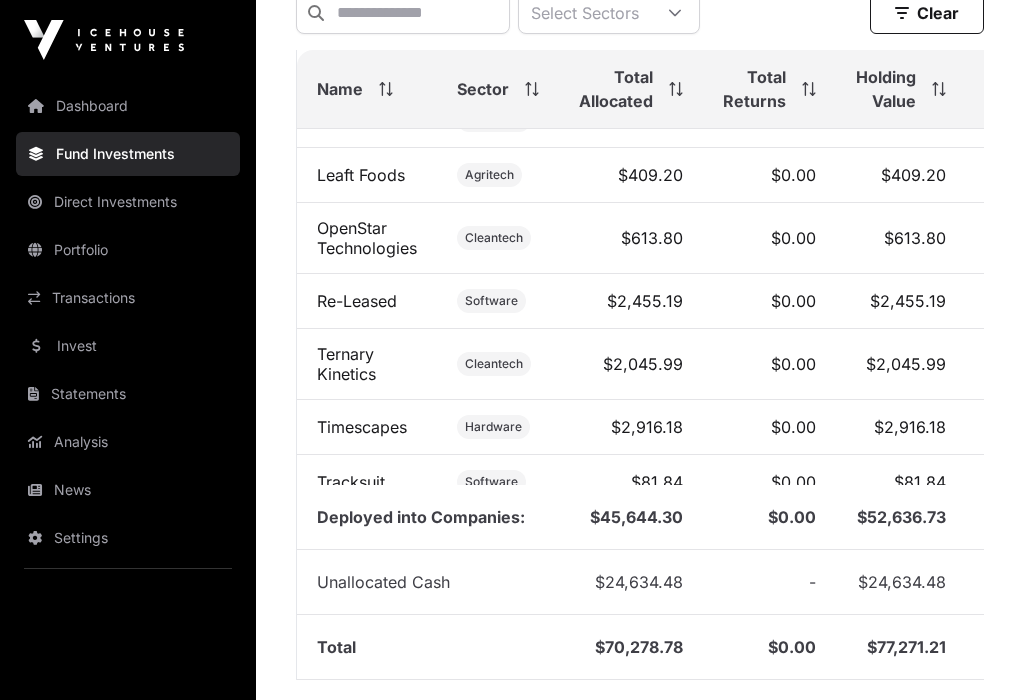click on "Ternary Kinetics" 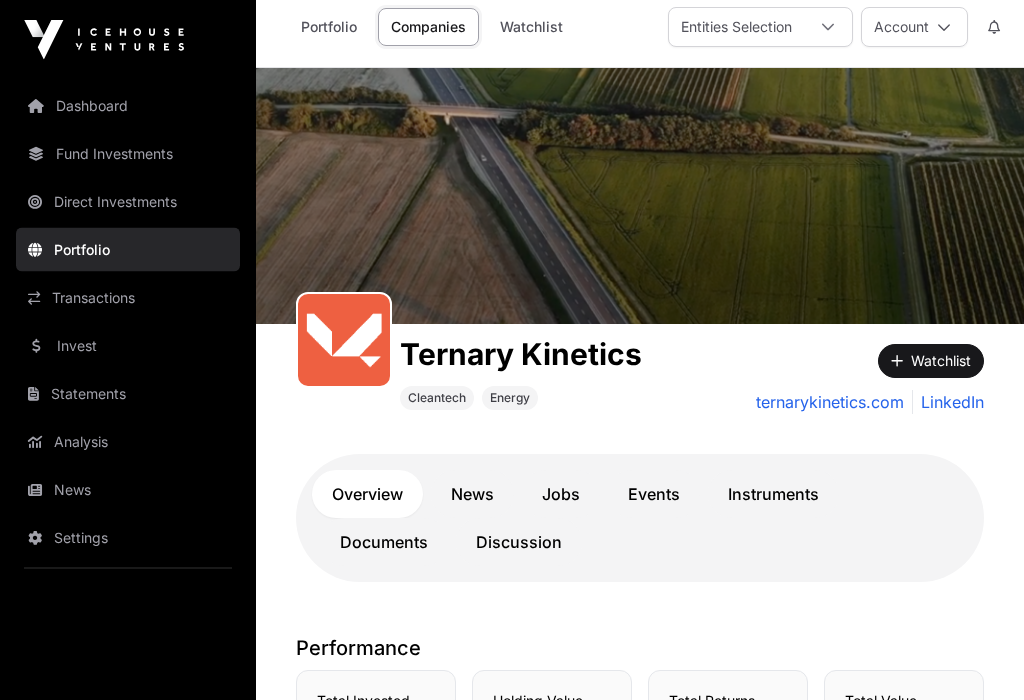 scroll, scrollTop: 0, scrollLeft: 0, axis: both 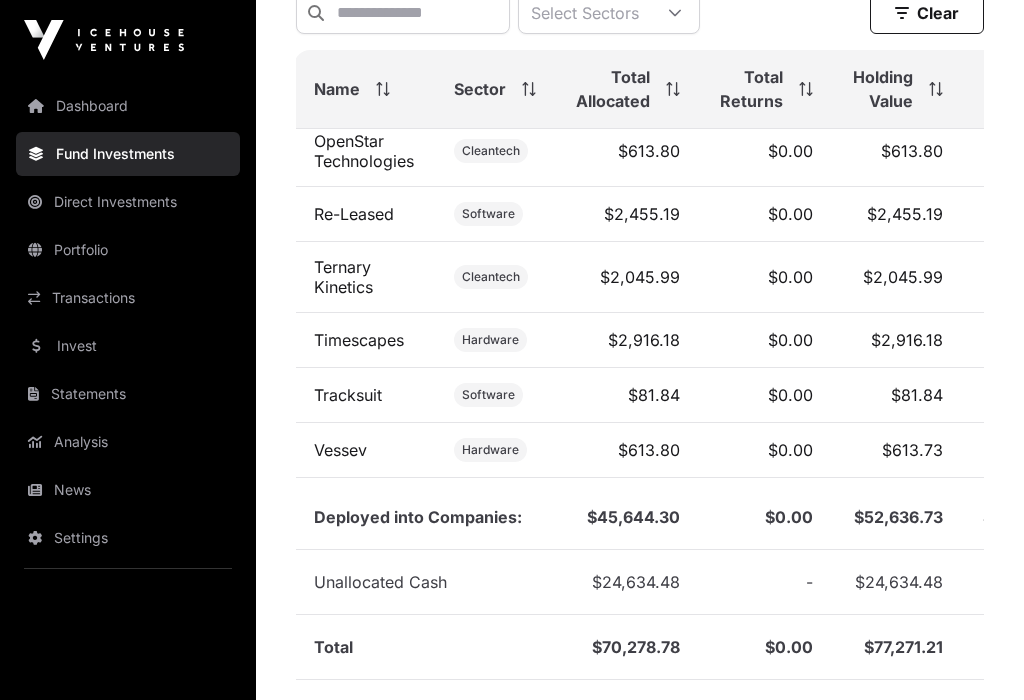 click on "Timescapes" 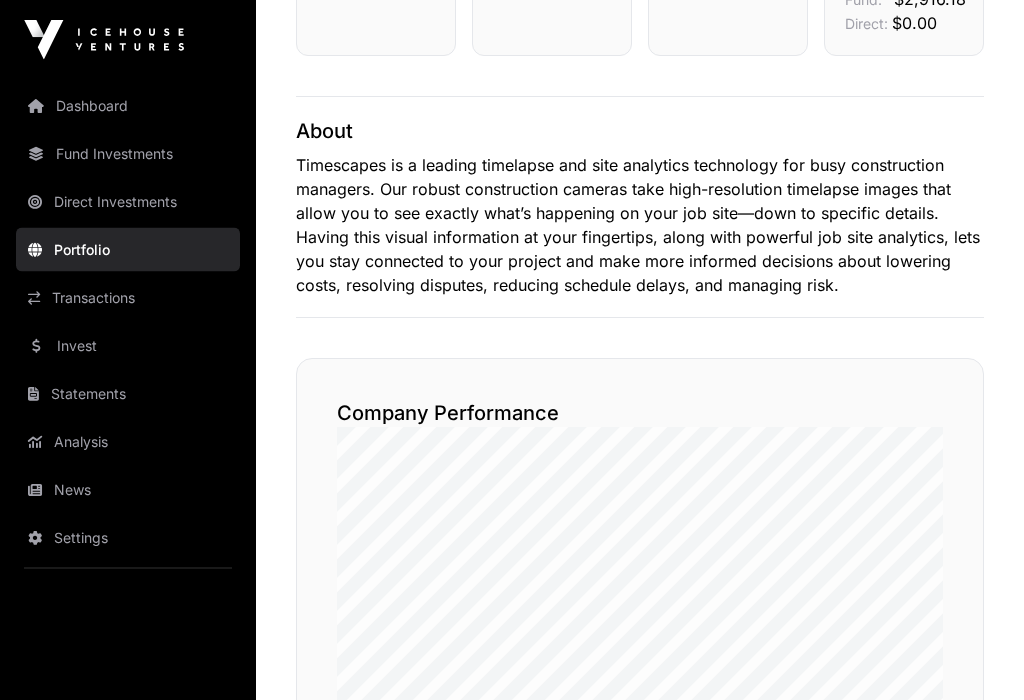 scroll, scrollTop: 869, scrollLeft: 0, axis: vertical 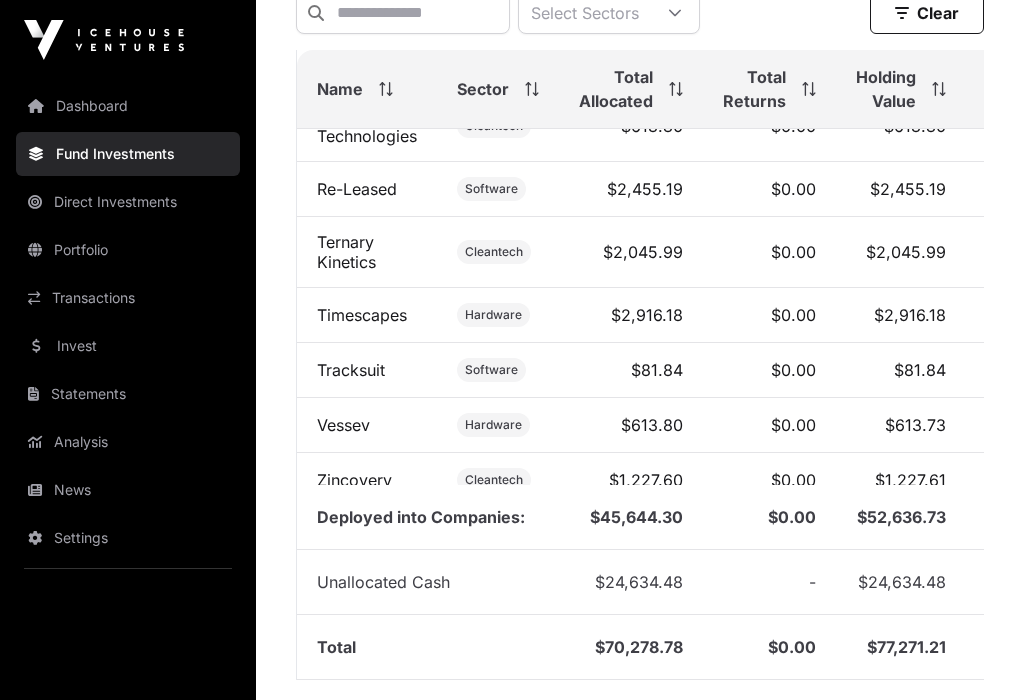 click on "Tracksuit" 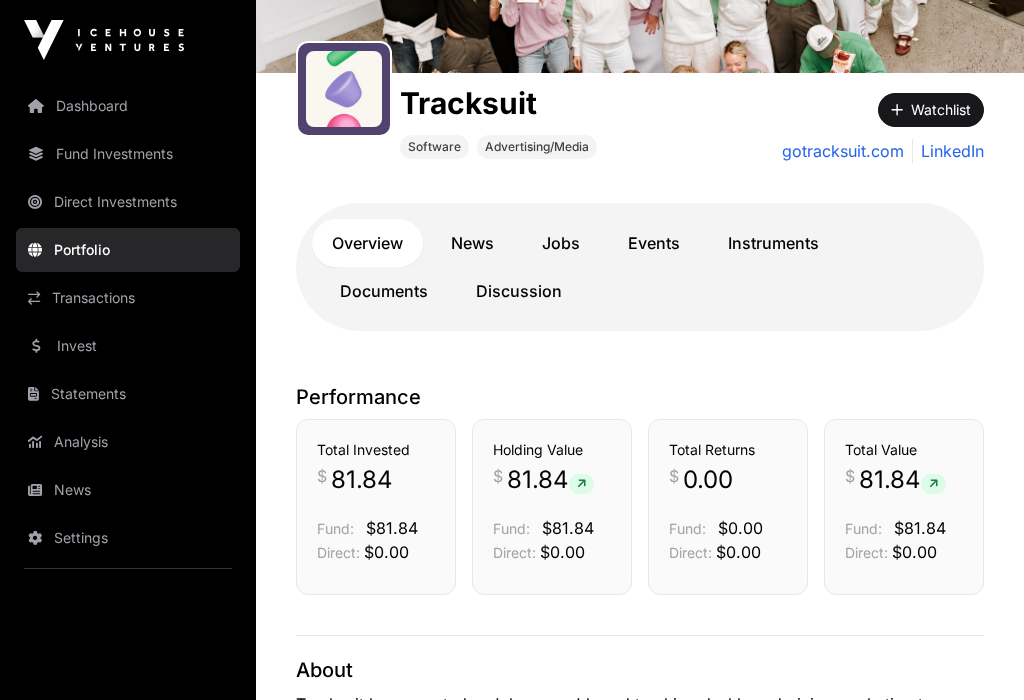 scroll, scrollTop: 263, scrollLeft: 0, axis: vertical 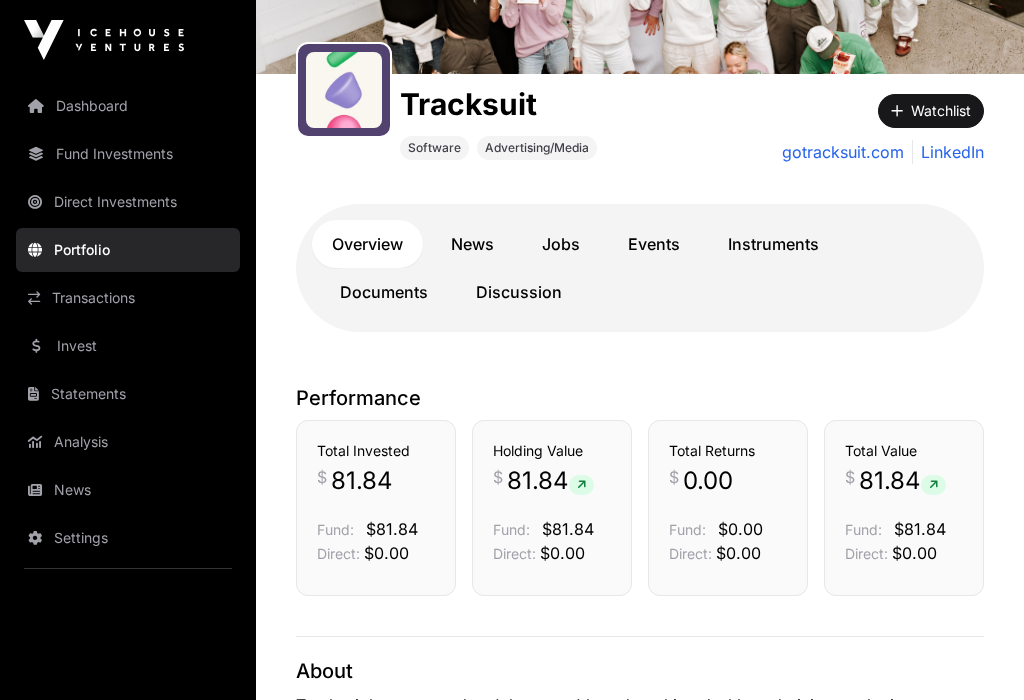 click on "News" 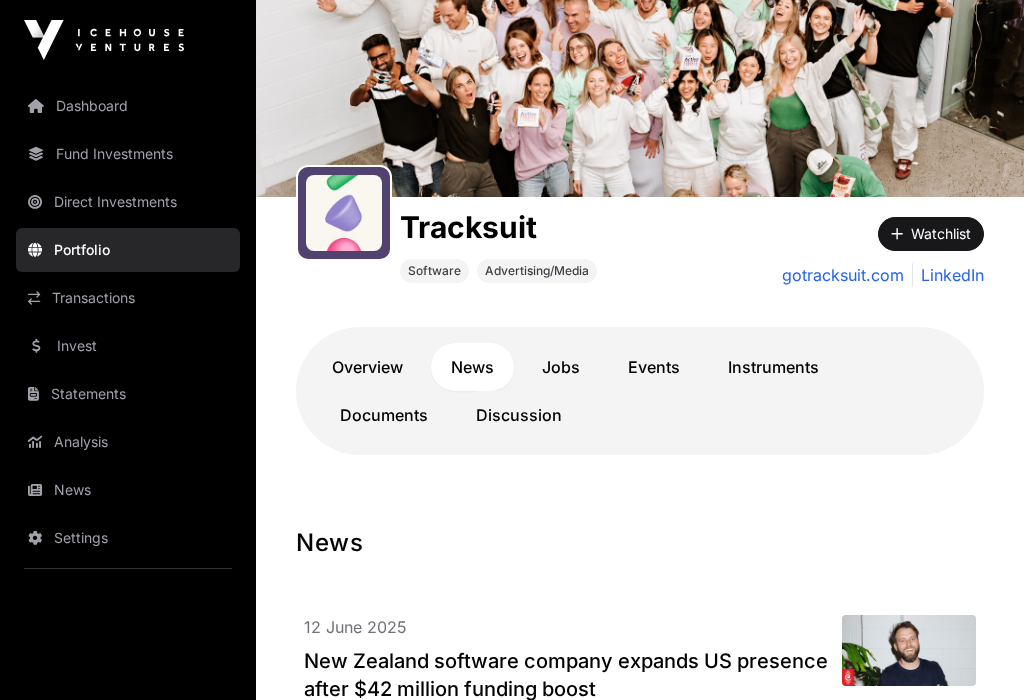 scroll, scrollTop: 0, scrollLeft: 0, axis: both 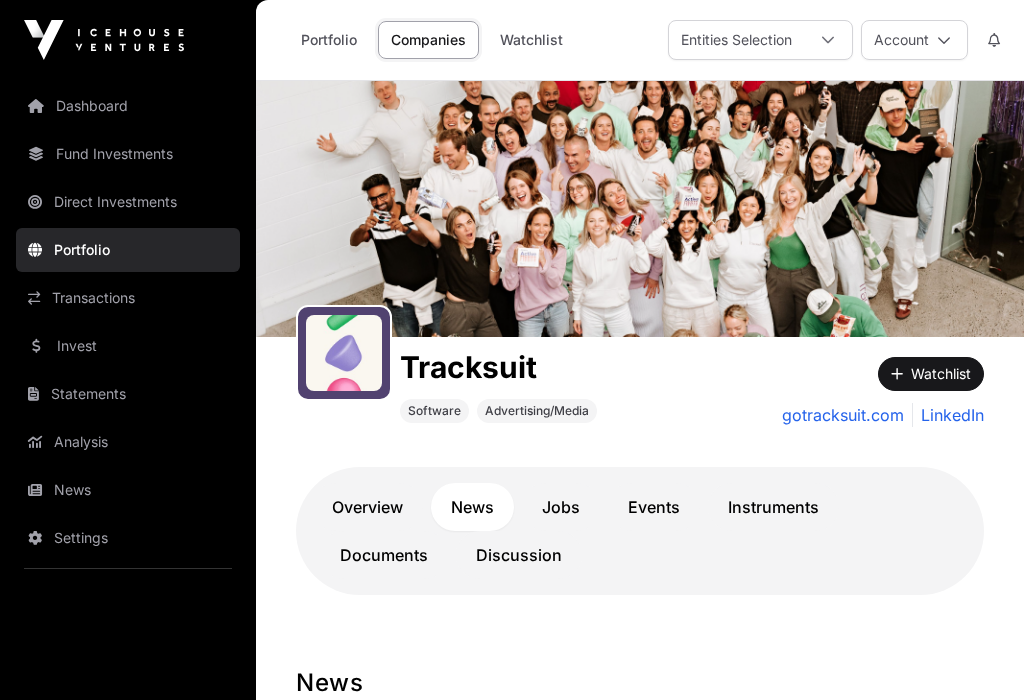 click on "Portfolio" 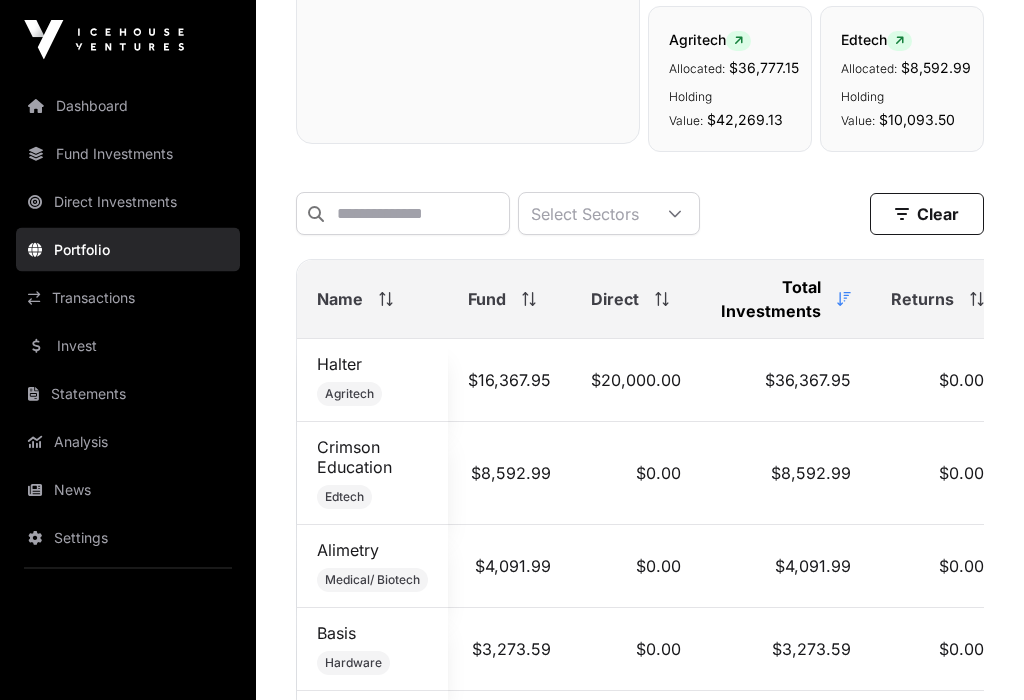 scroll, scrollTop: 876, scrollLeft: 0, axis: vertical 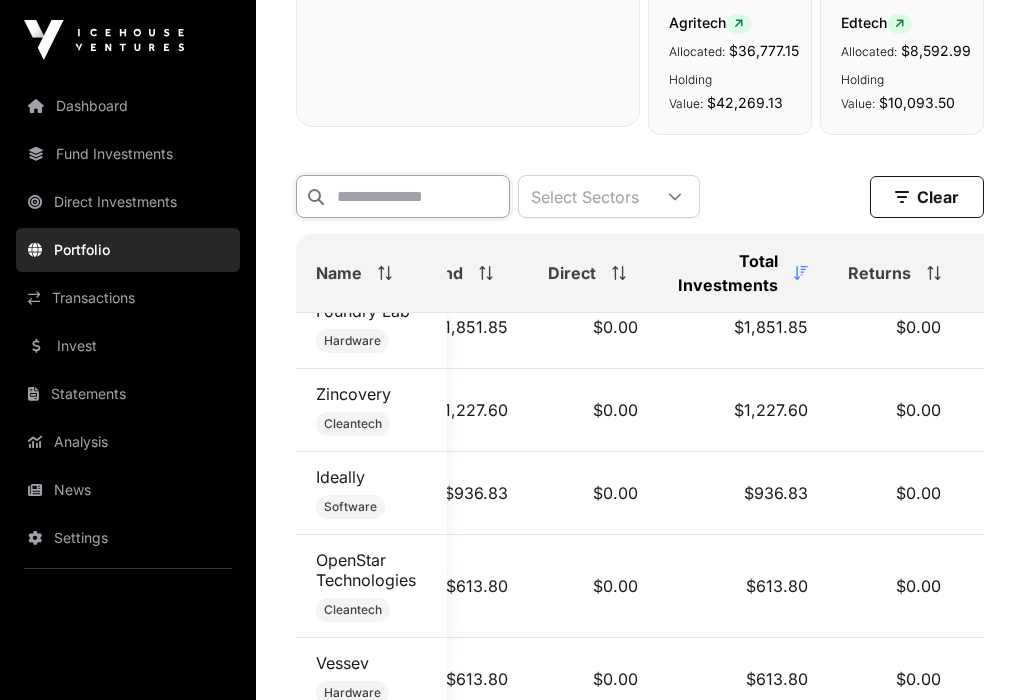 click 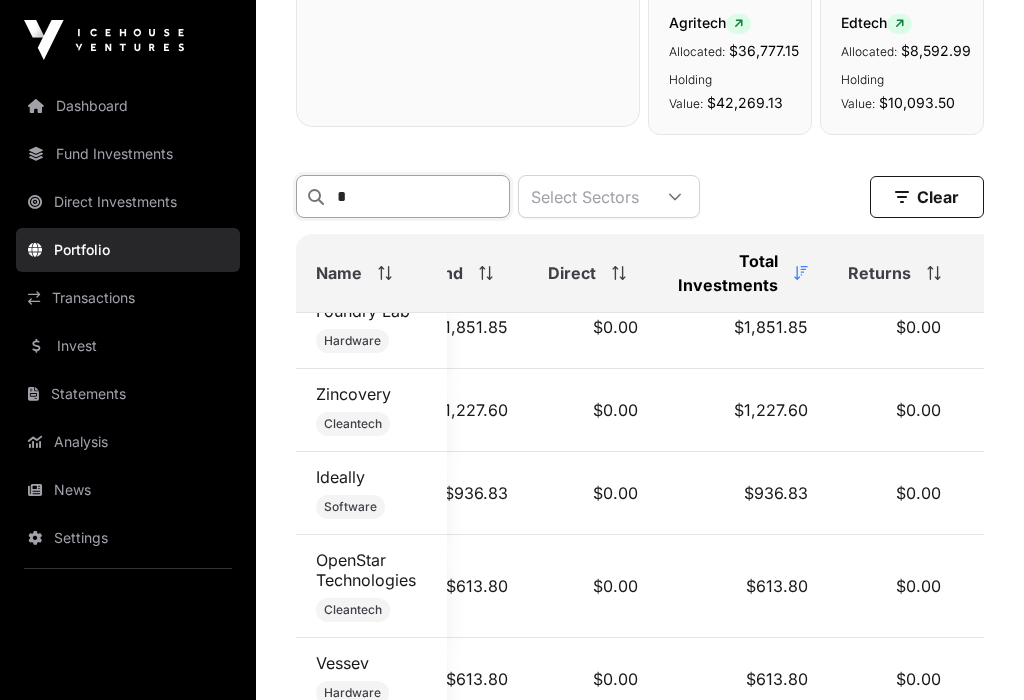 scroll, scrollTop: 574, scrollLeft: 43, axis: both 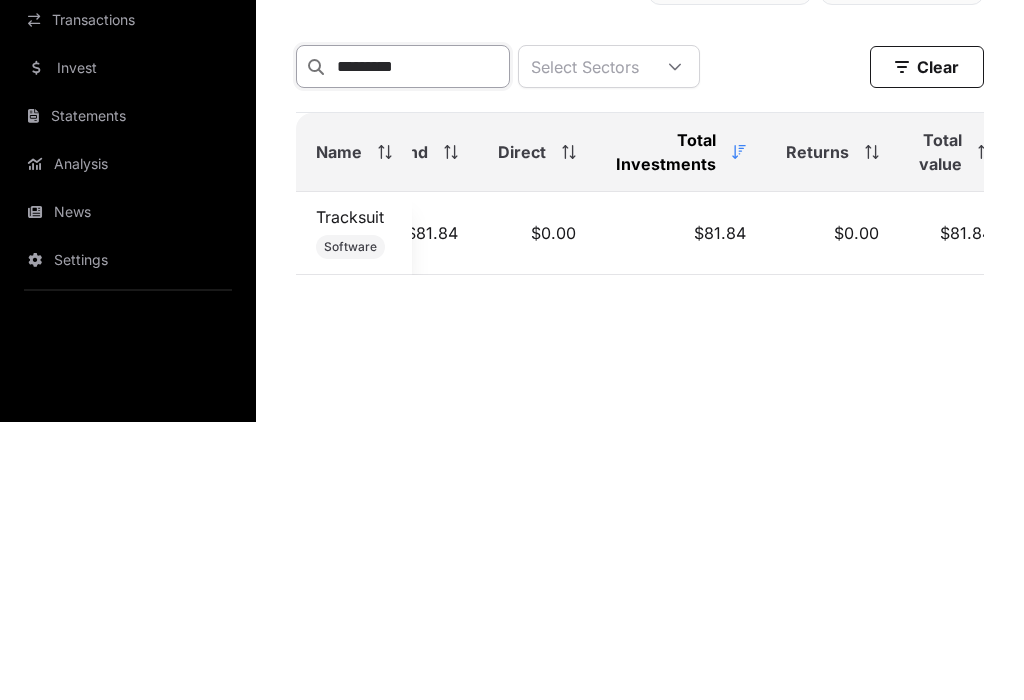 type on "*********" 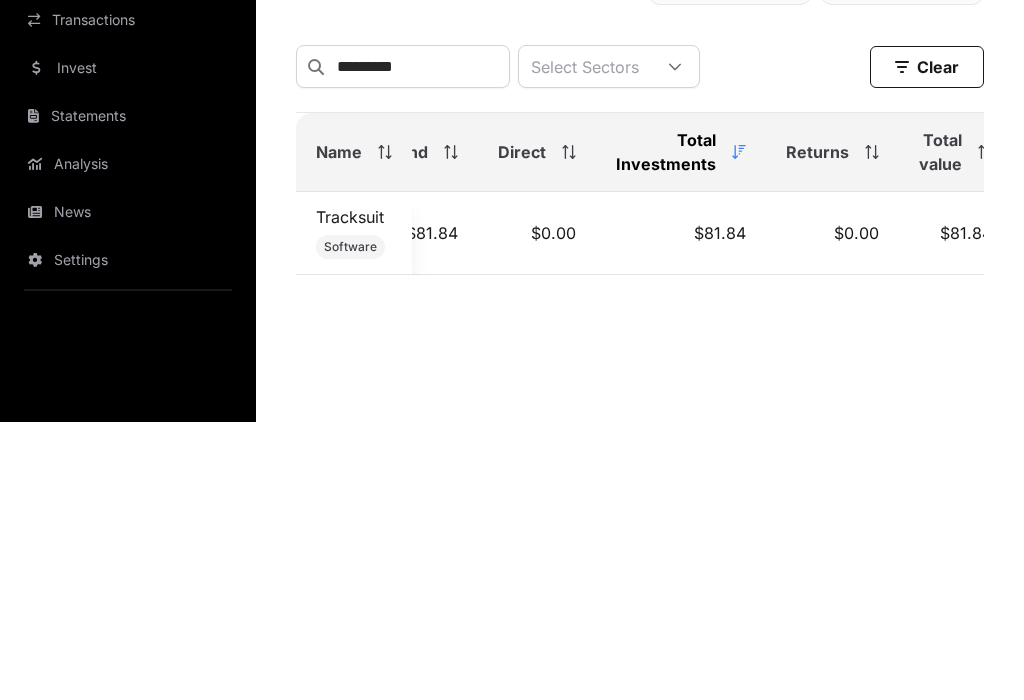 click on "********* Select Sectors  Clear" 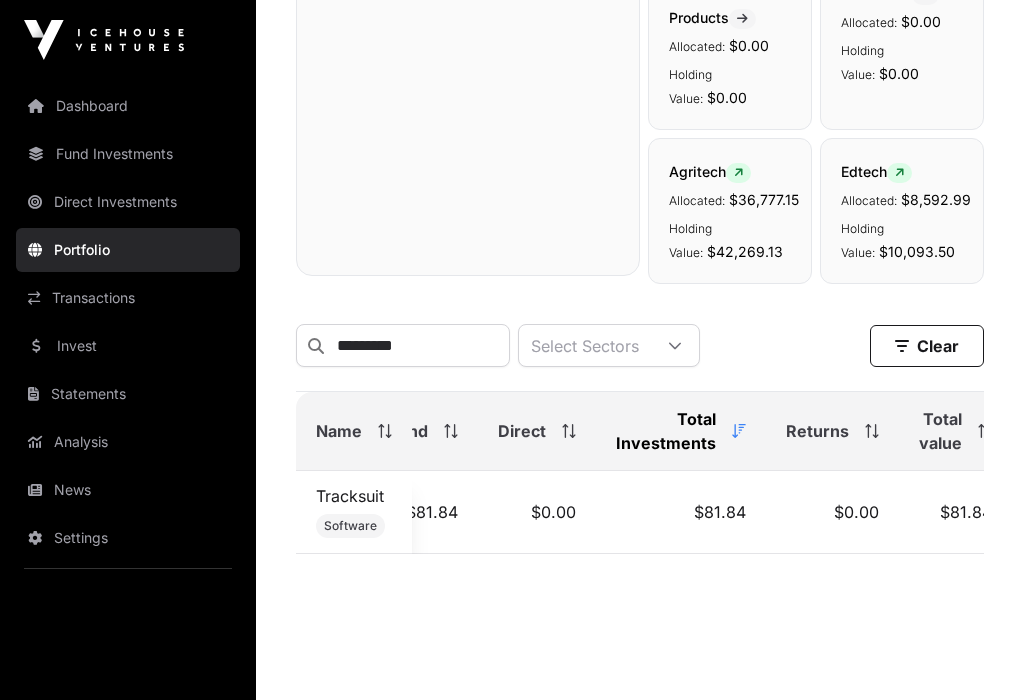 click on "Tracksuit" 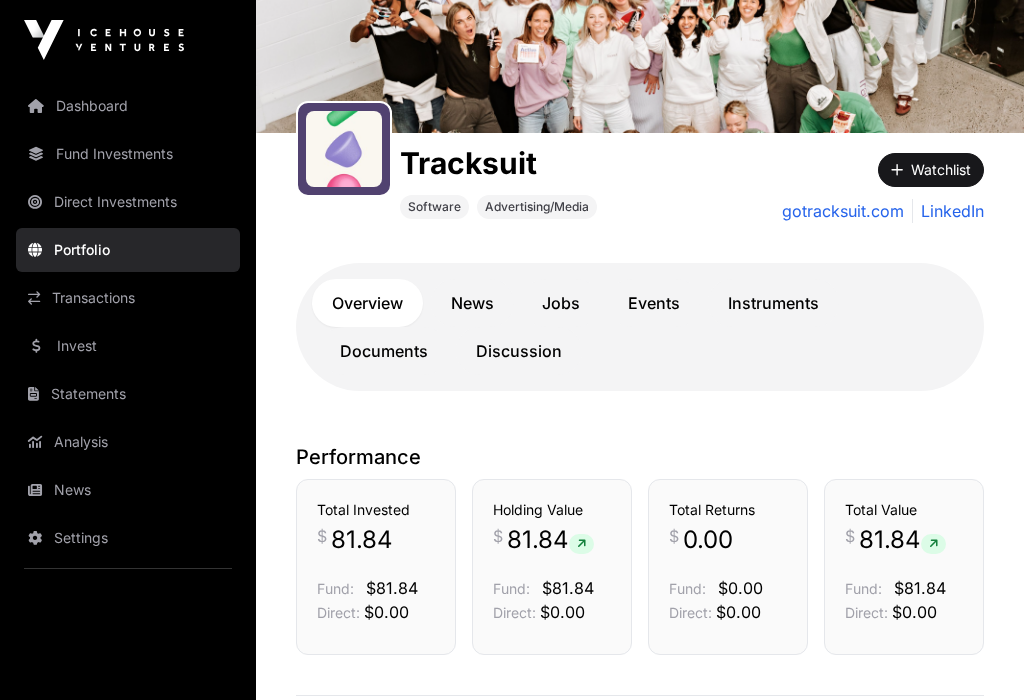 scroll, scrollTop: 0, scrollLeft: 0, axis: both 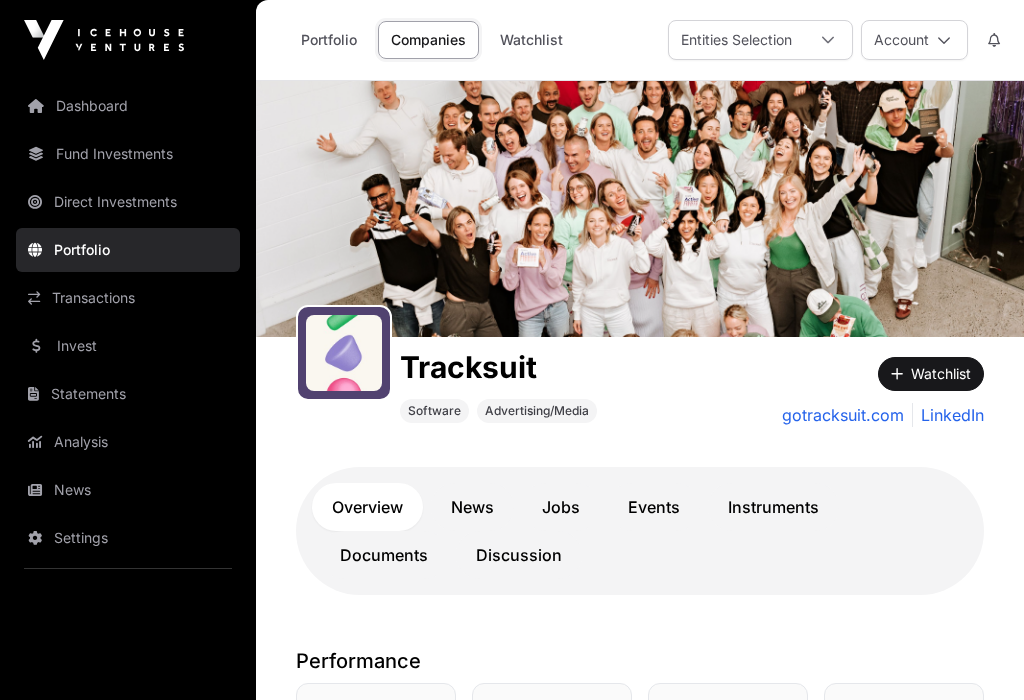 click on "Analysis" 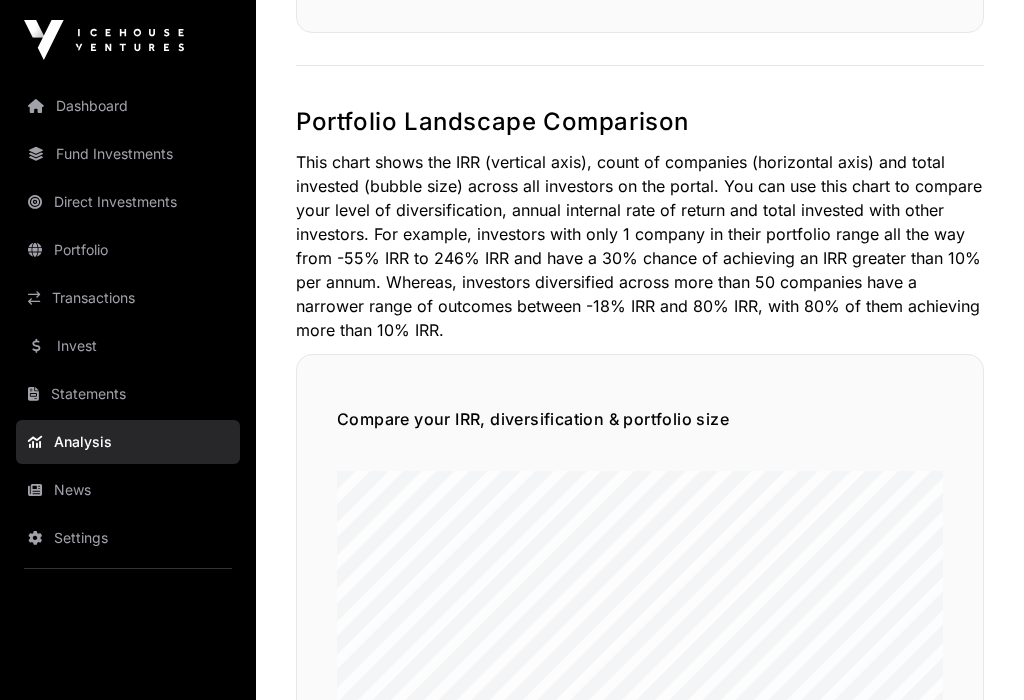 scroll, scrollTop: 1133, scrollLeft: 0, axis: vertical 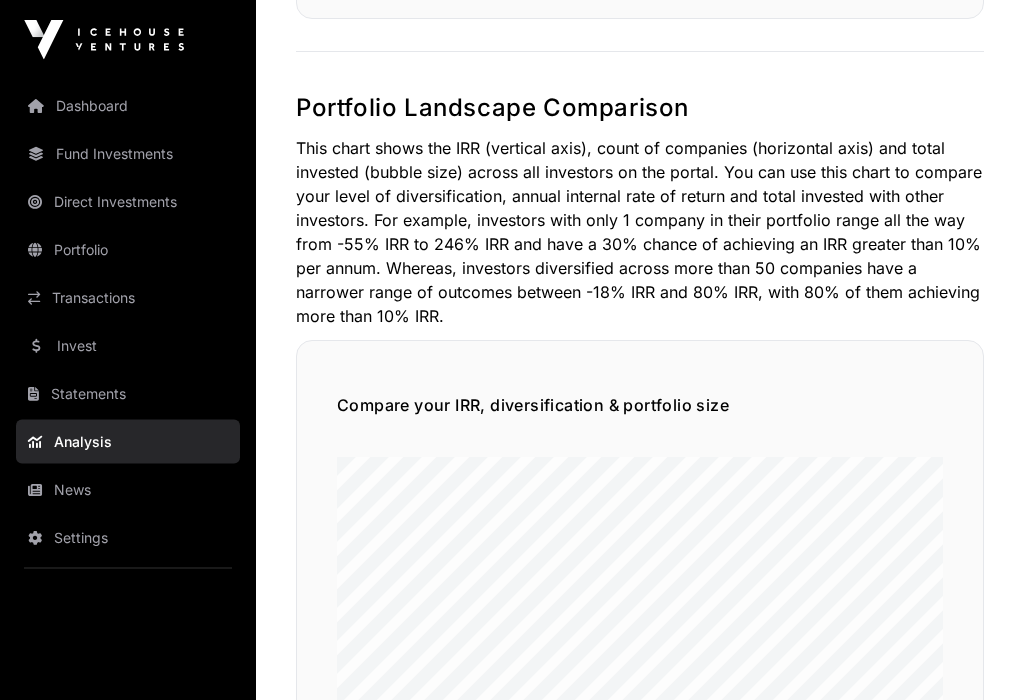 click on "Compare your IRR, diversification & portfolio size" 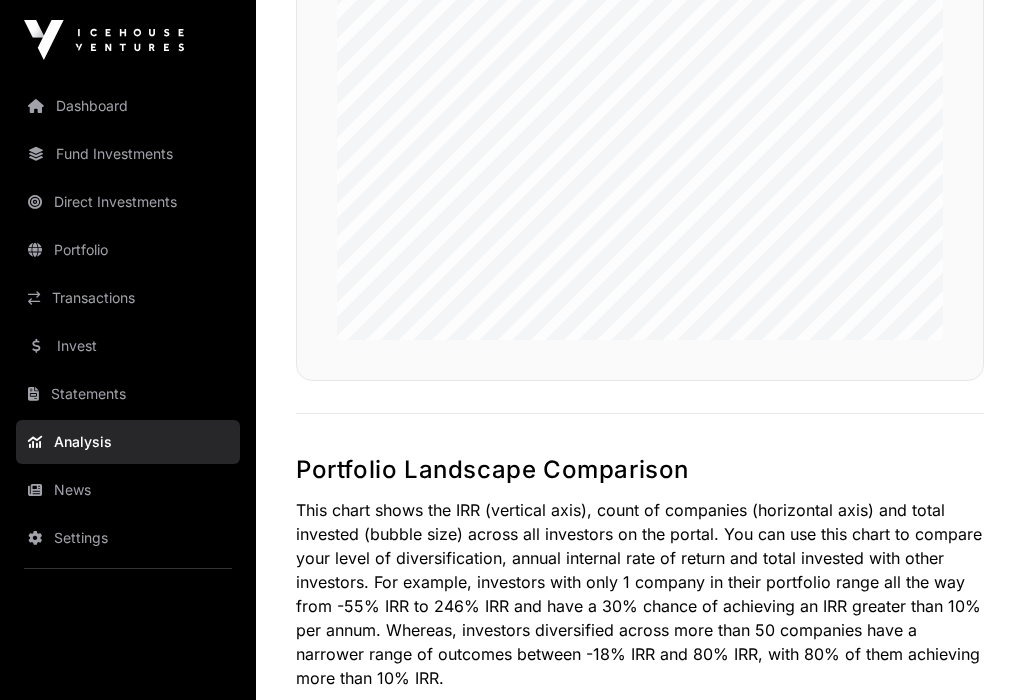 scroll, scrollTop: 766, scrollLeft: 0, axis: vertical 